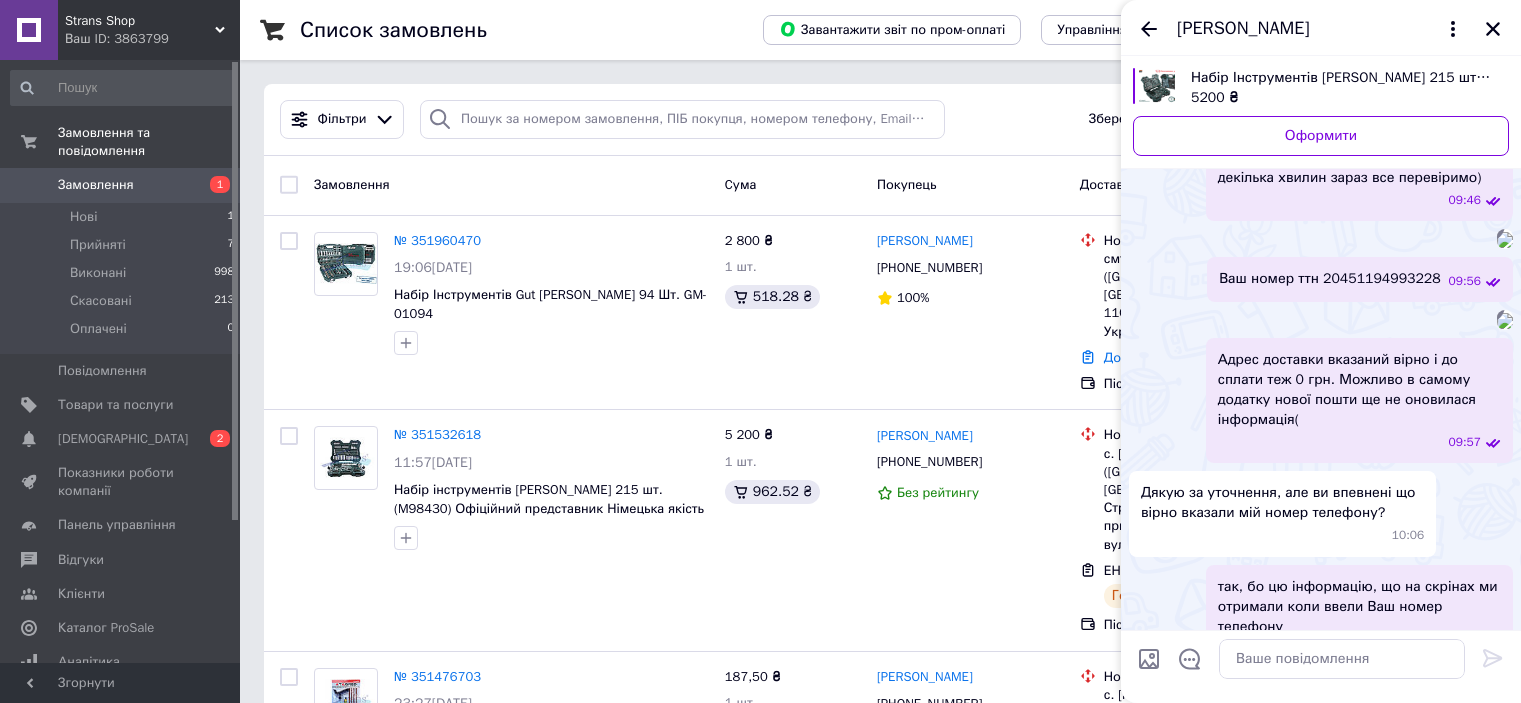 scroll, scrollTop: 0, scrollLeft: 0, axis: both 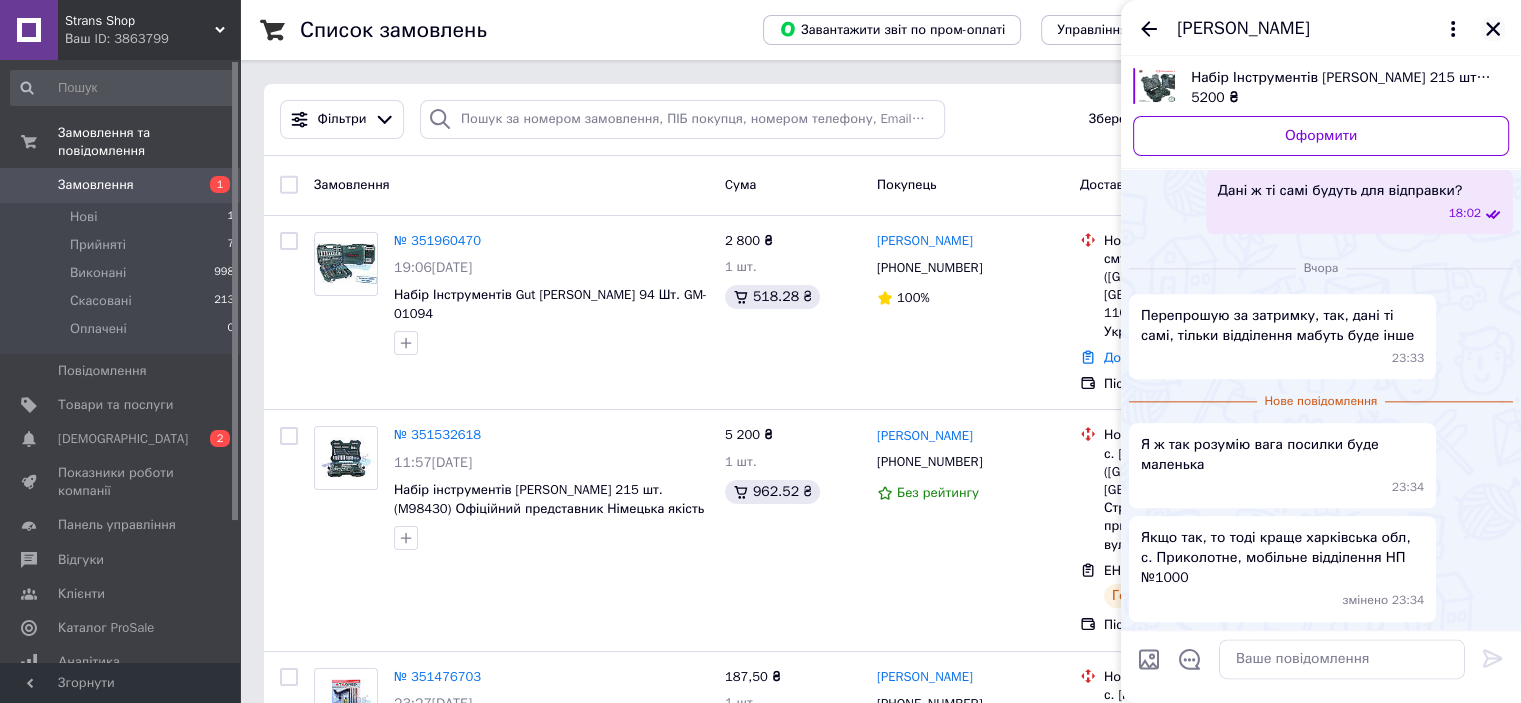 click 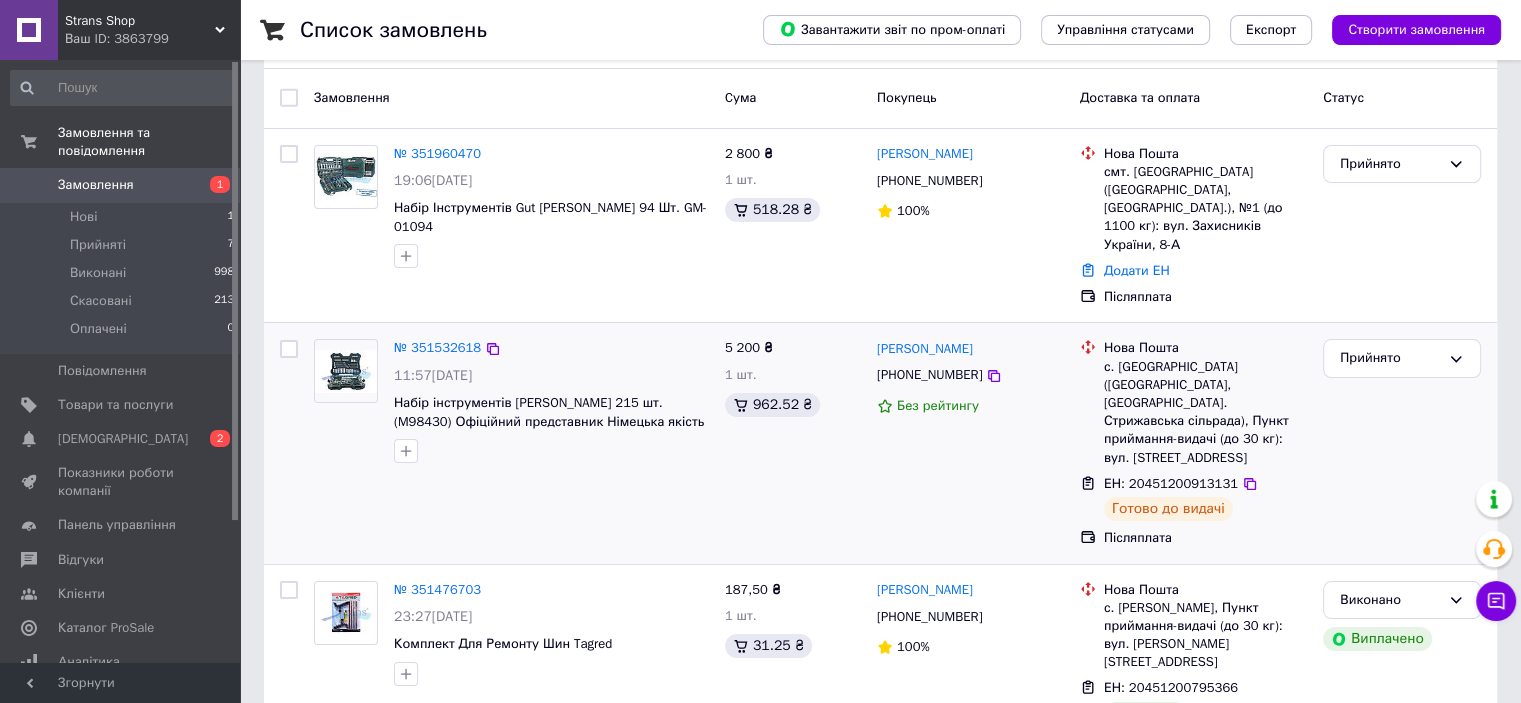 scroll, scrollTop: 200, scrollLeft: 0, axis: vertical 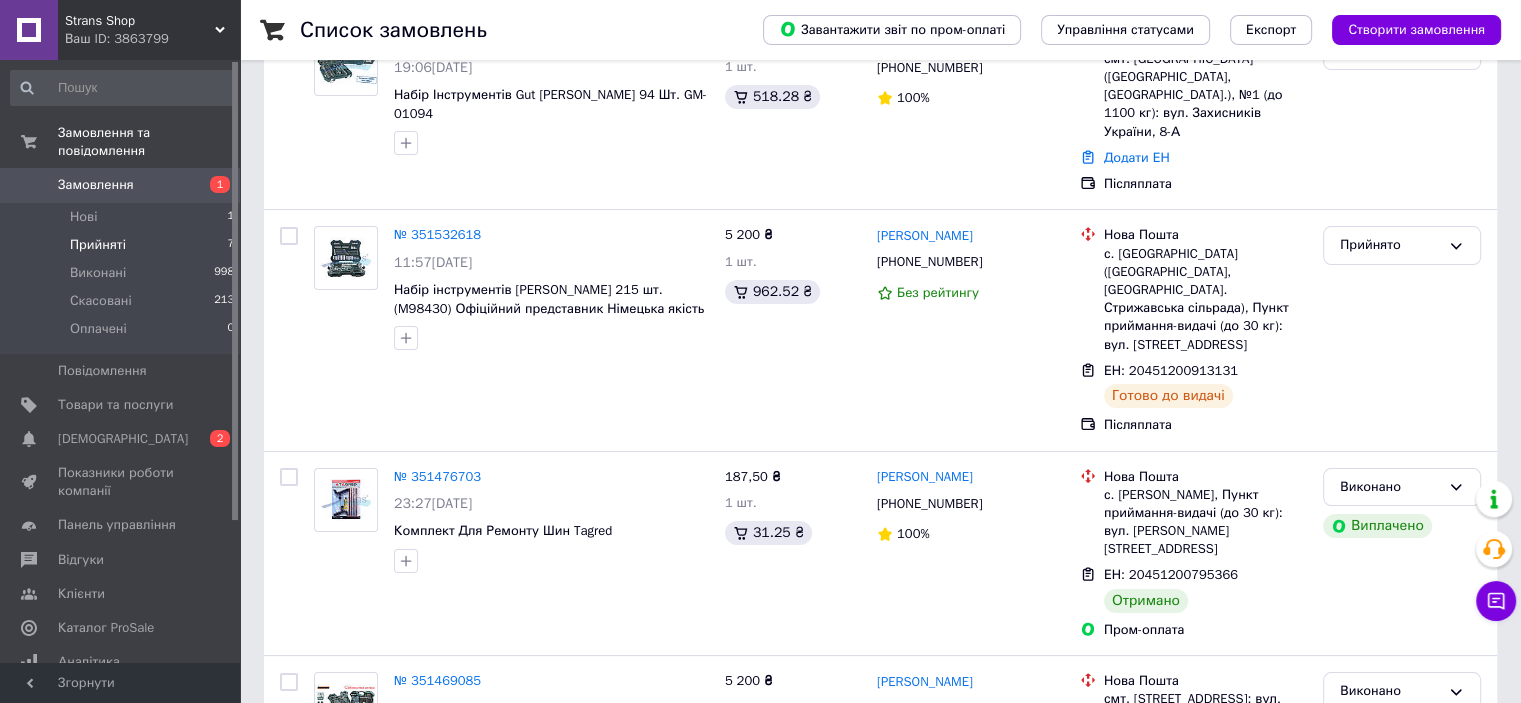click on "Прийняті 7" at bounding box center [123, 245] 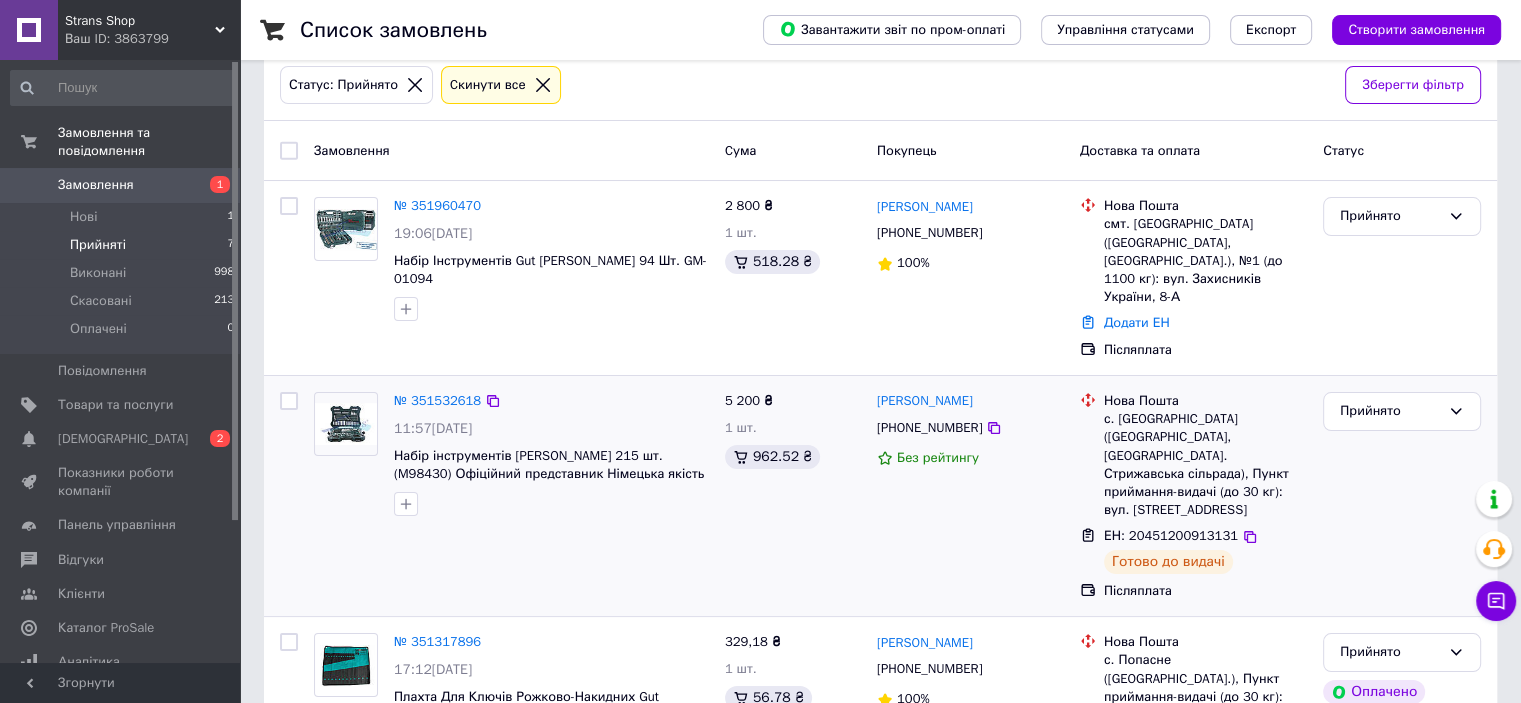 scroll, scrollTop: 0, scrollLeft: 0, axis: both 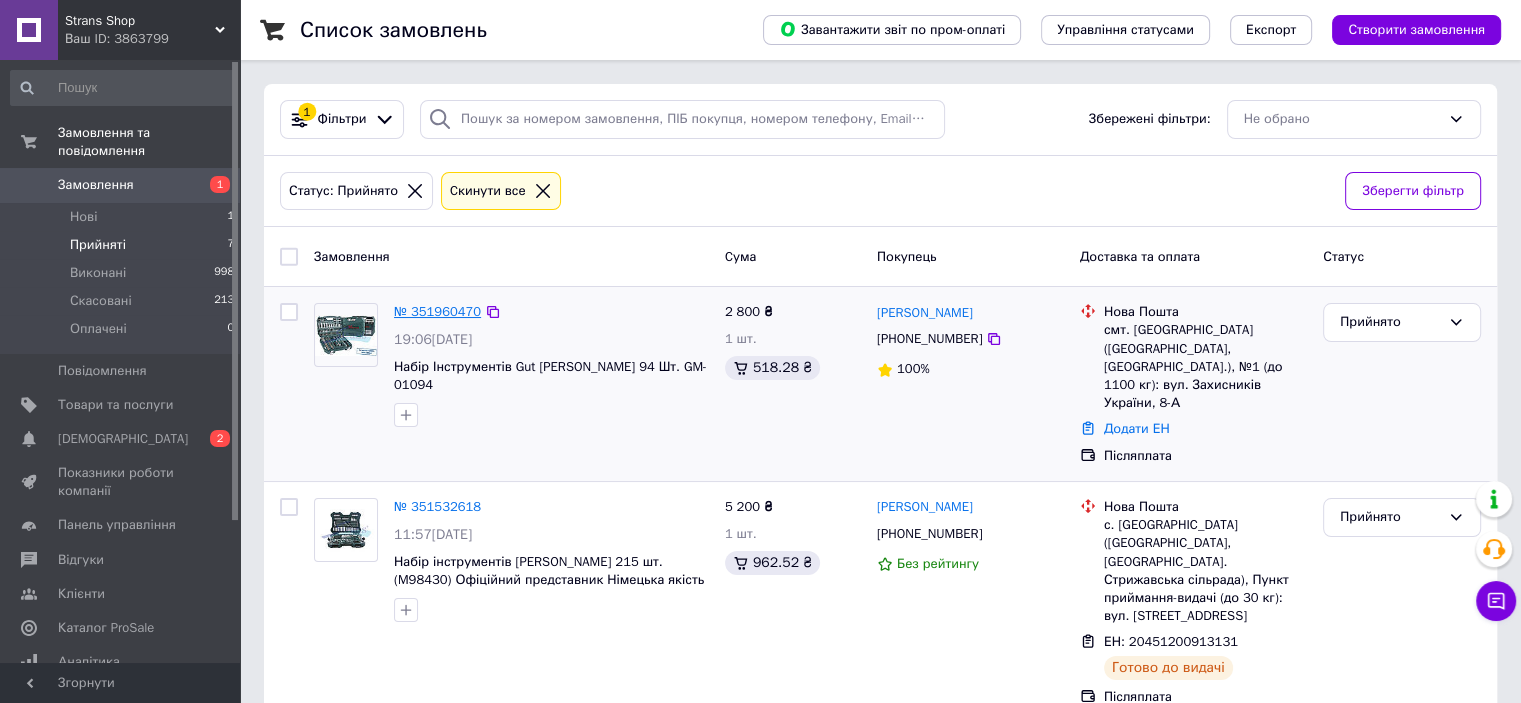 click on "№ 351960470" at bounding box center (437, 311) 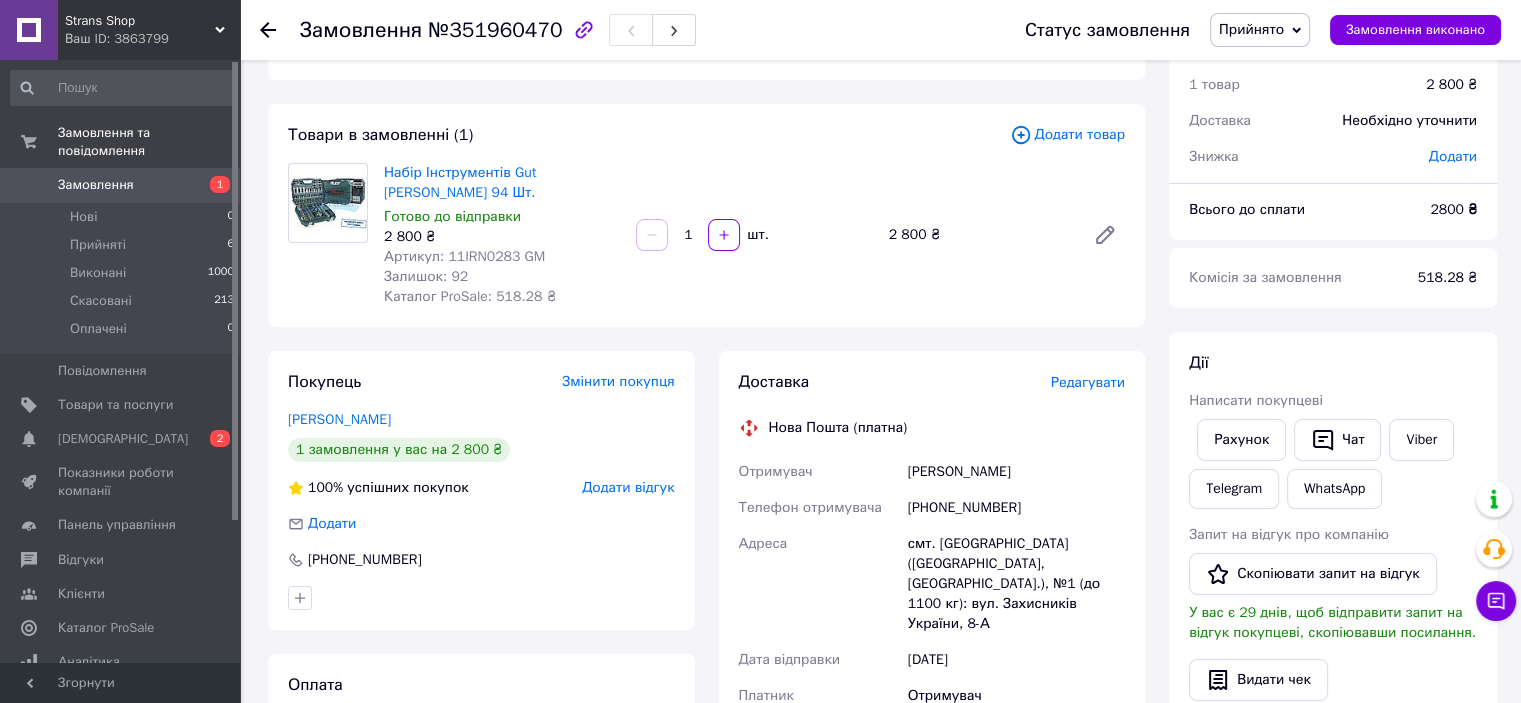 scroll, scrollTop: 100, scrollLeft: 0, axis: vertical 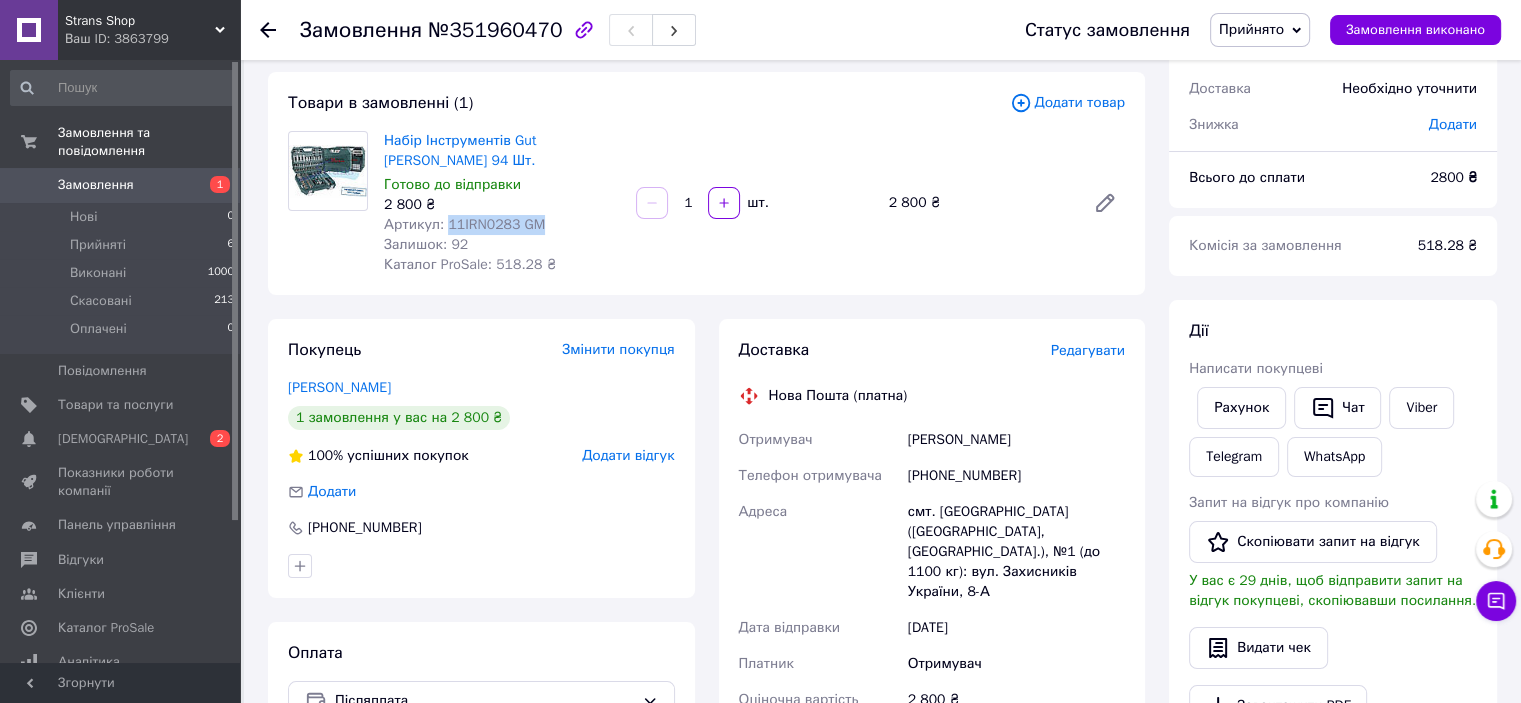 drag, startPoint x: 536, startPoint y: 223, endPoint x: 443, endPoint y: 223, distance: 93 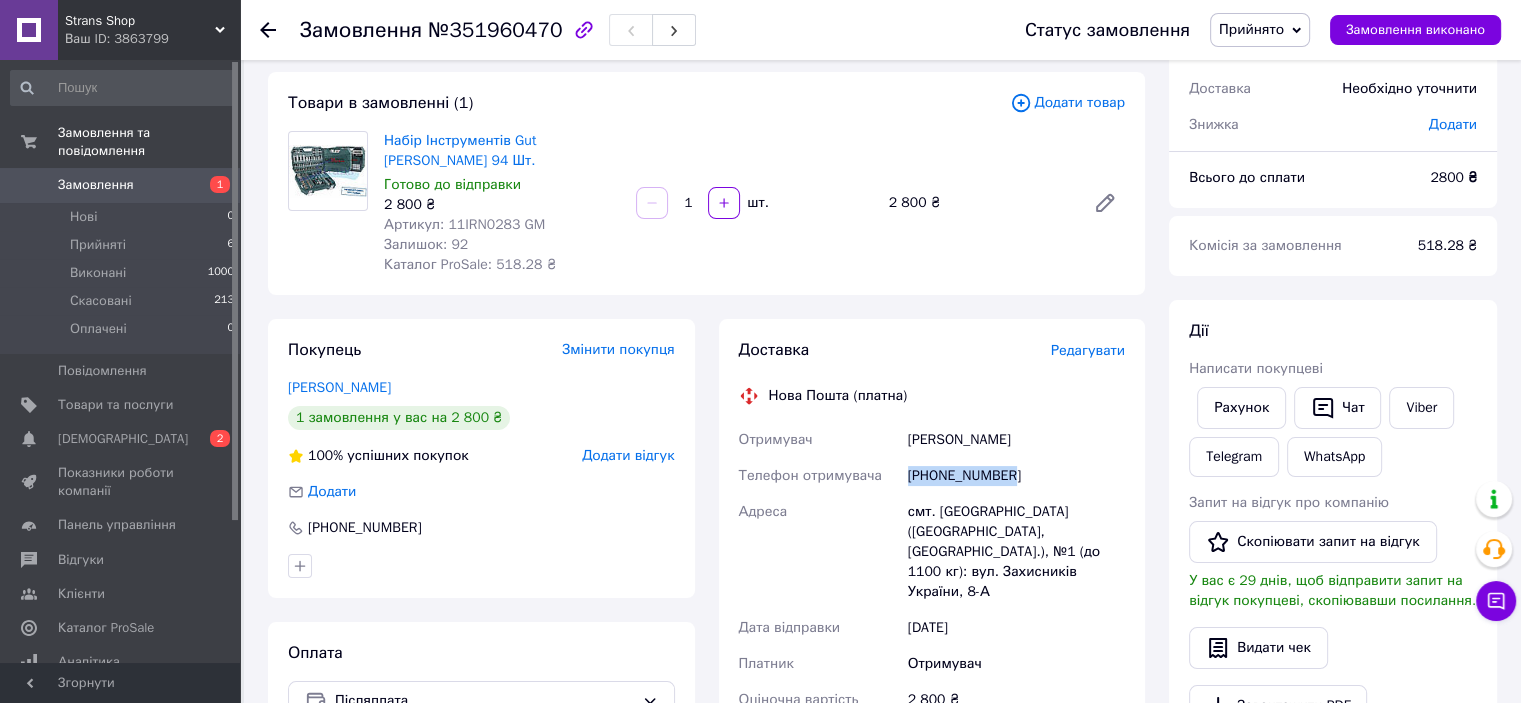 drag, startPoint x: 1020, startPoint y: 479, endPoint x: 906, endPoint y: 484, distance: 114.1096 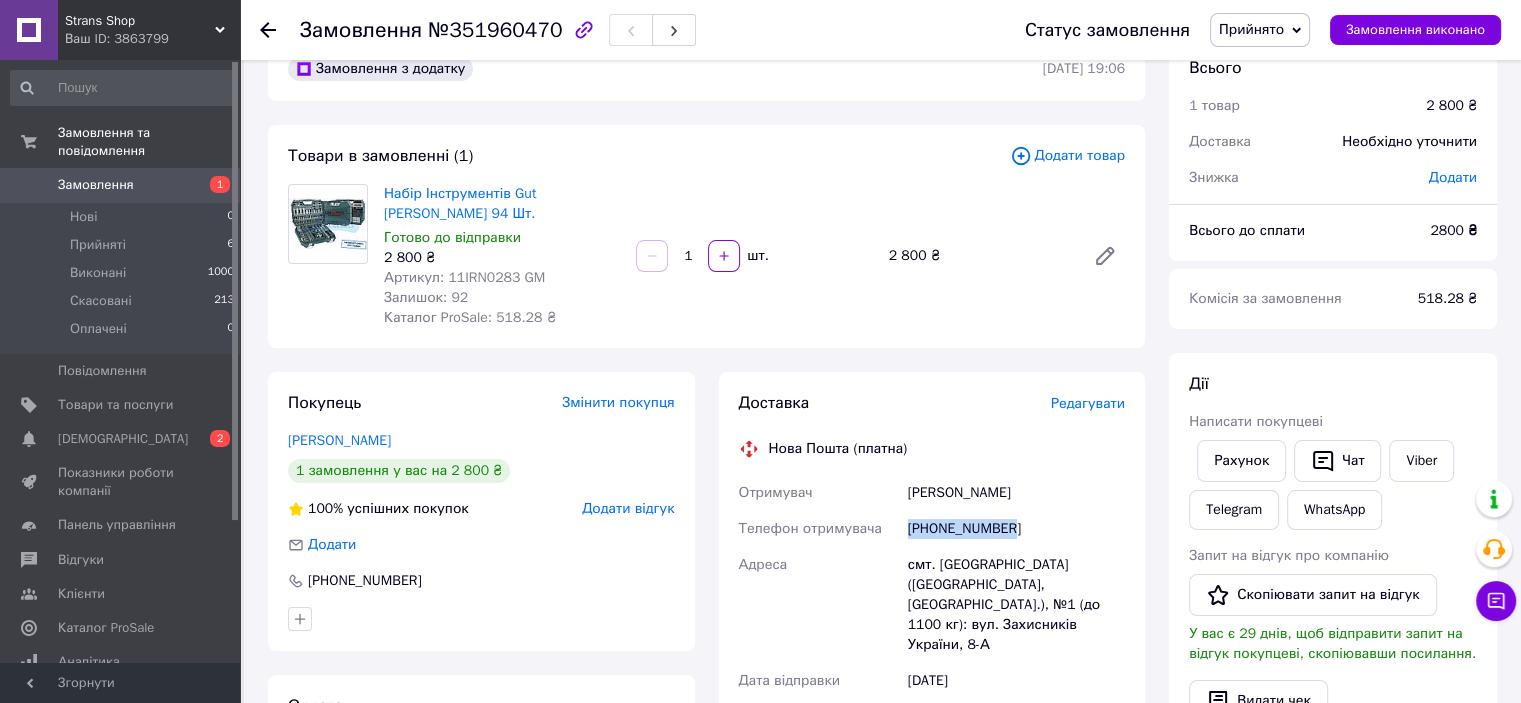 scroll, scrollTop: 0, scrollLeft: 0, axis: both 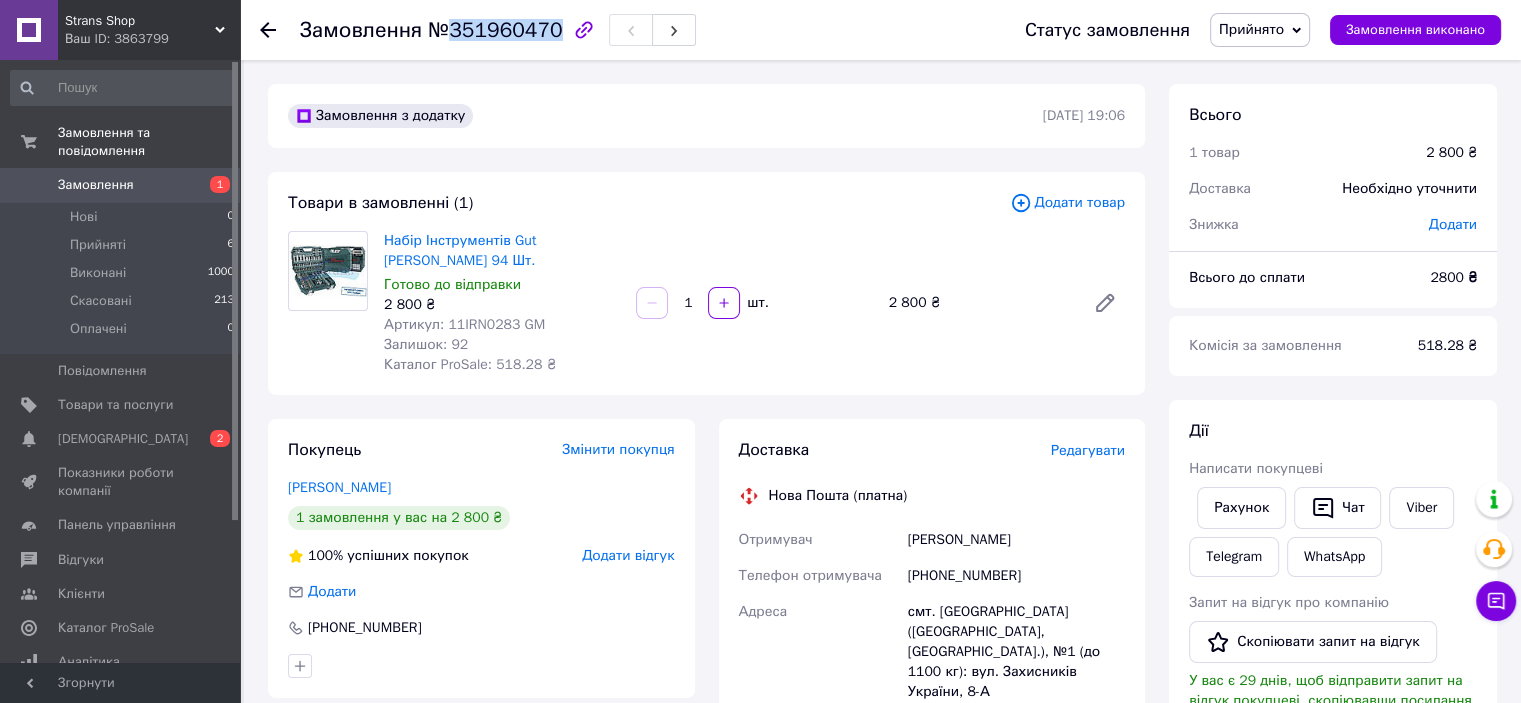 drag, startPoint x: 544, startPoint y: 32, endPoint x: 447, endPoint y: 38, distance: 97.18539 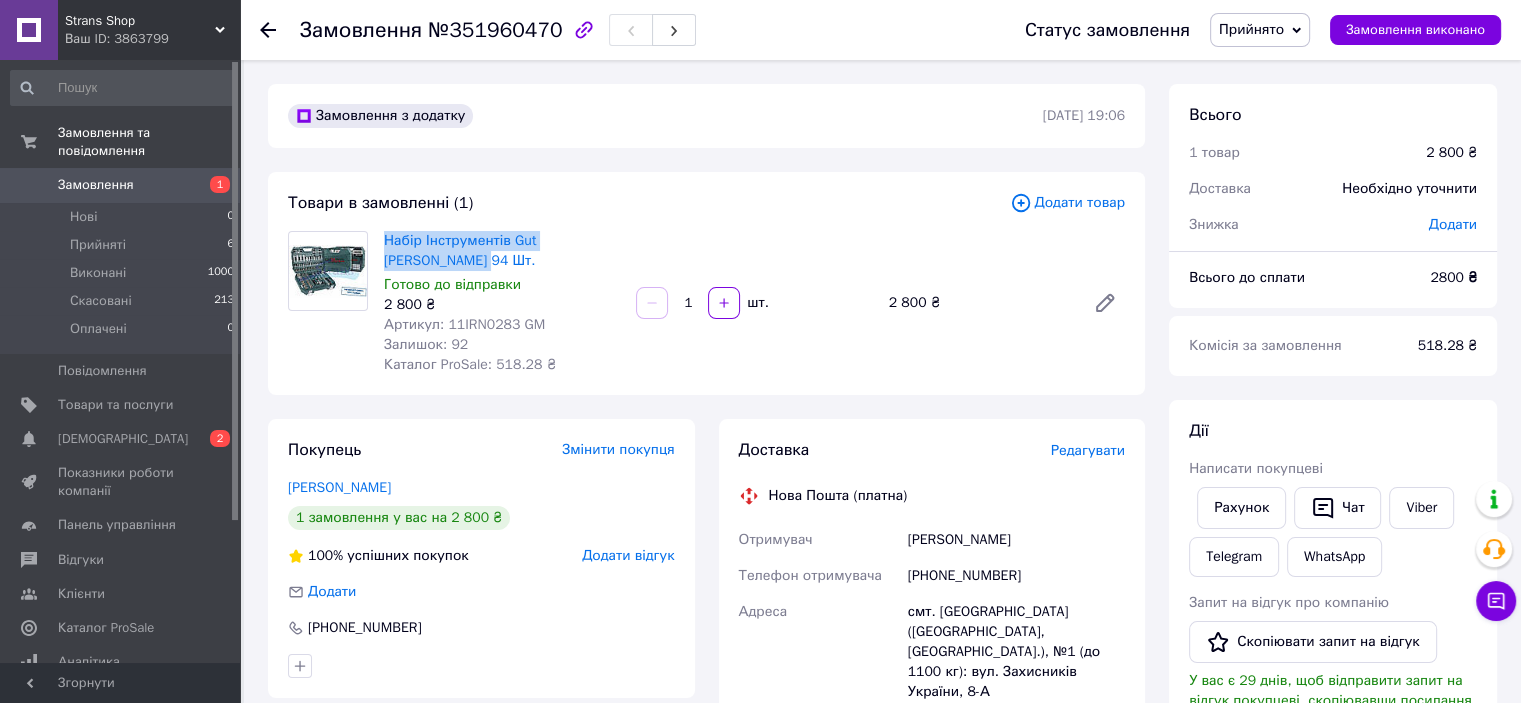 drag, startPoint x: 412, startPoint y: 264, endPoint x: 383, endPoint y: 247, distance: 33.61547 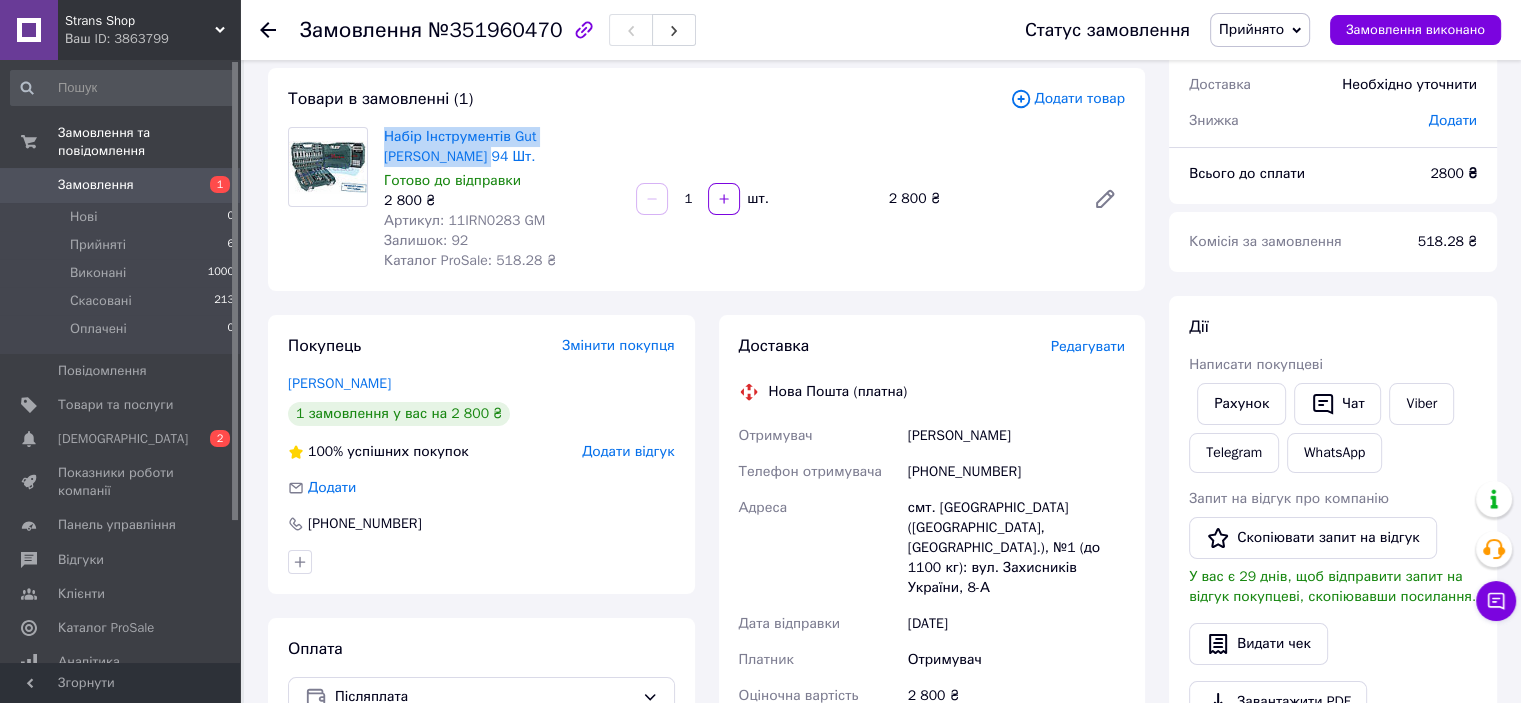 scroll, scrollTop: 100, scrollLeft: 0, axis: vertical 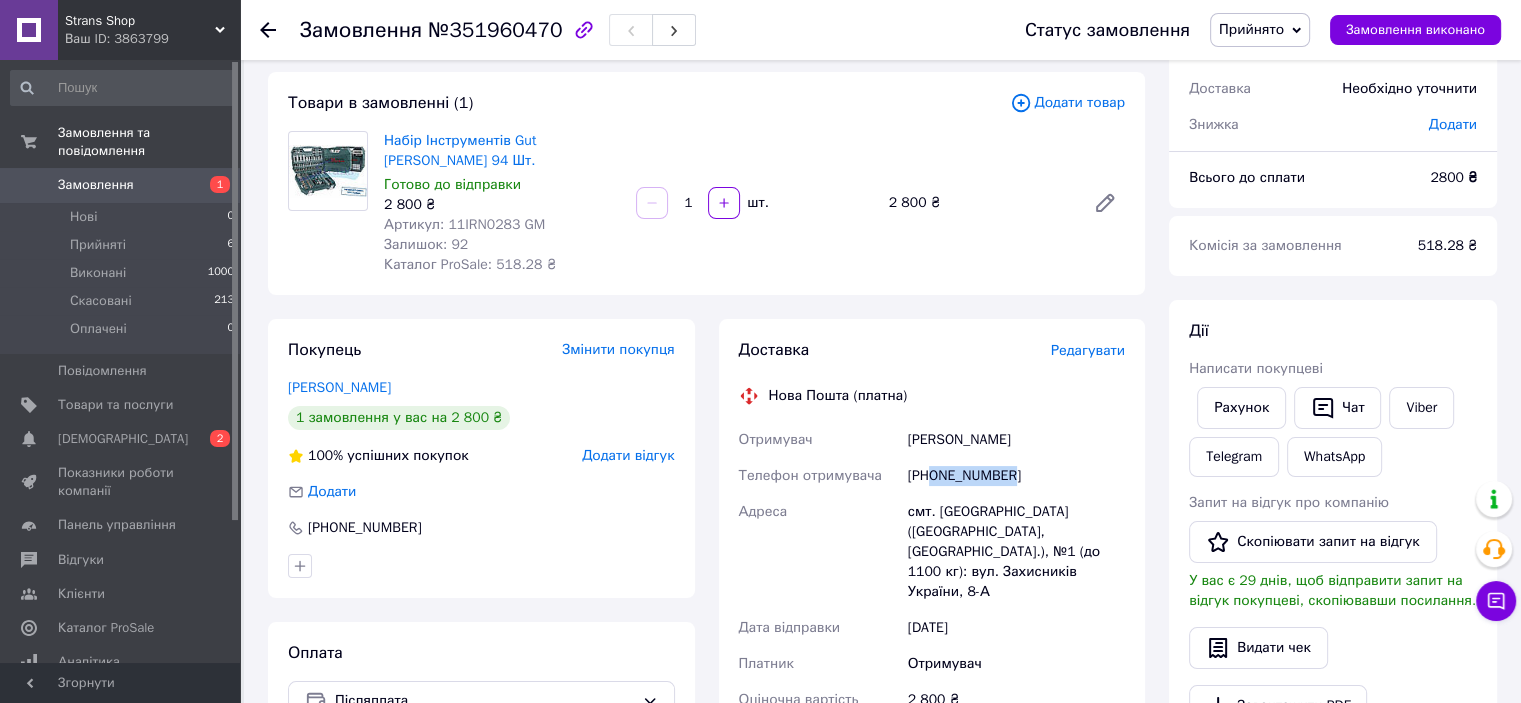 drag, startPoint x: 1012, startPoint y: 476, endPoint x: 935, endPoint y: 480, distance: 77.10383 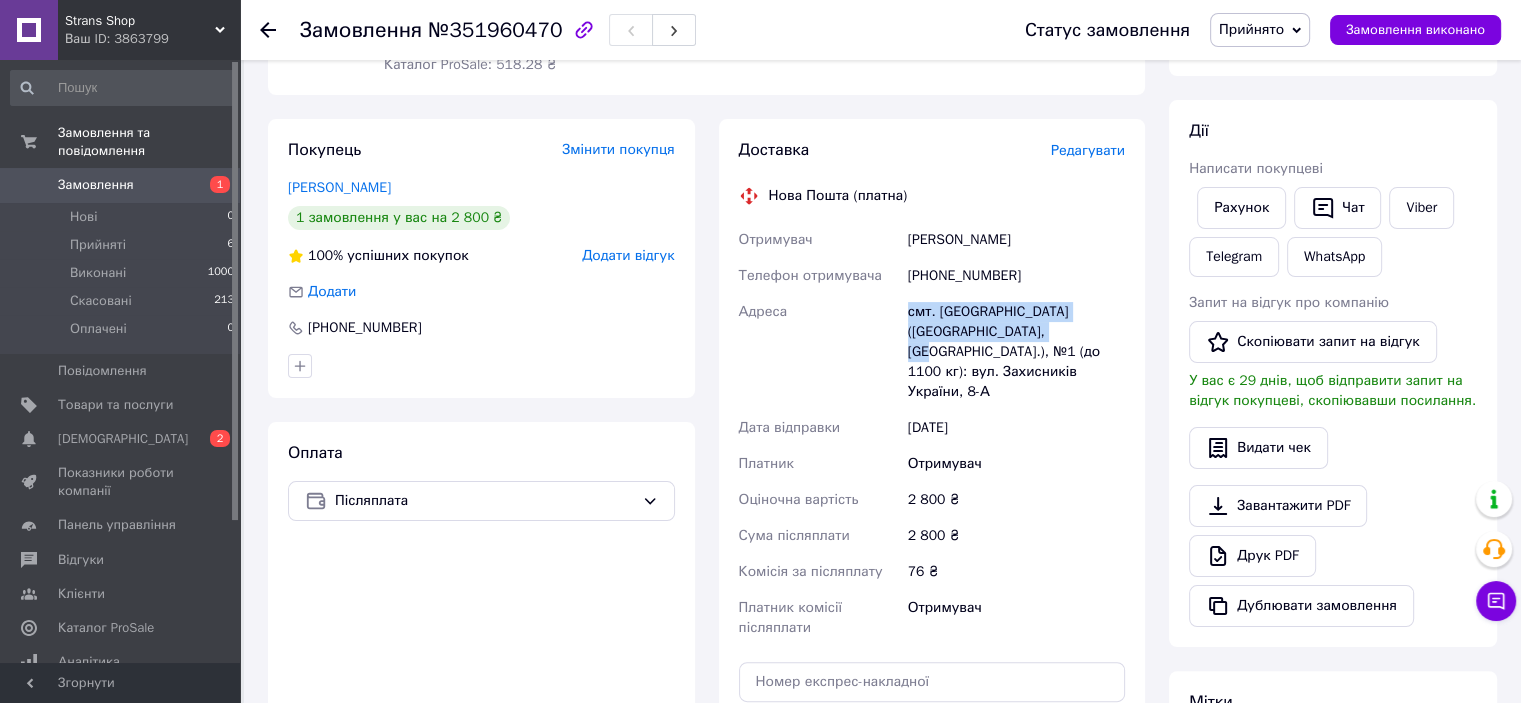 drag, startPoint x: 908, startPoint y: 313, endPoint x: 1012, endPoint y: 335, distance: 106.30146 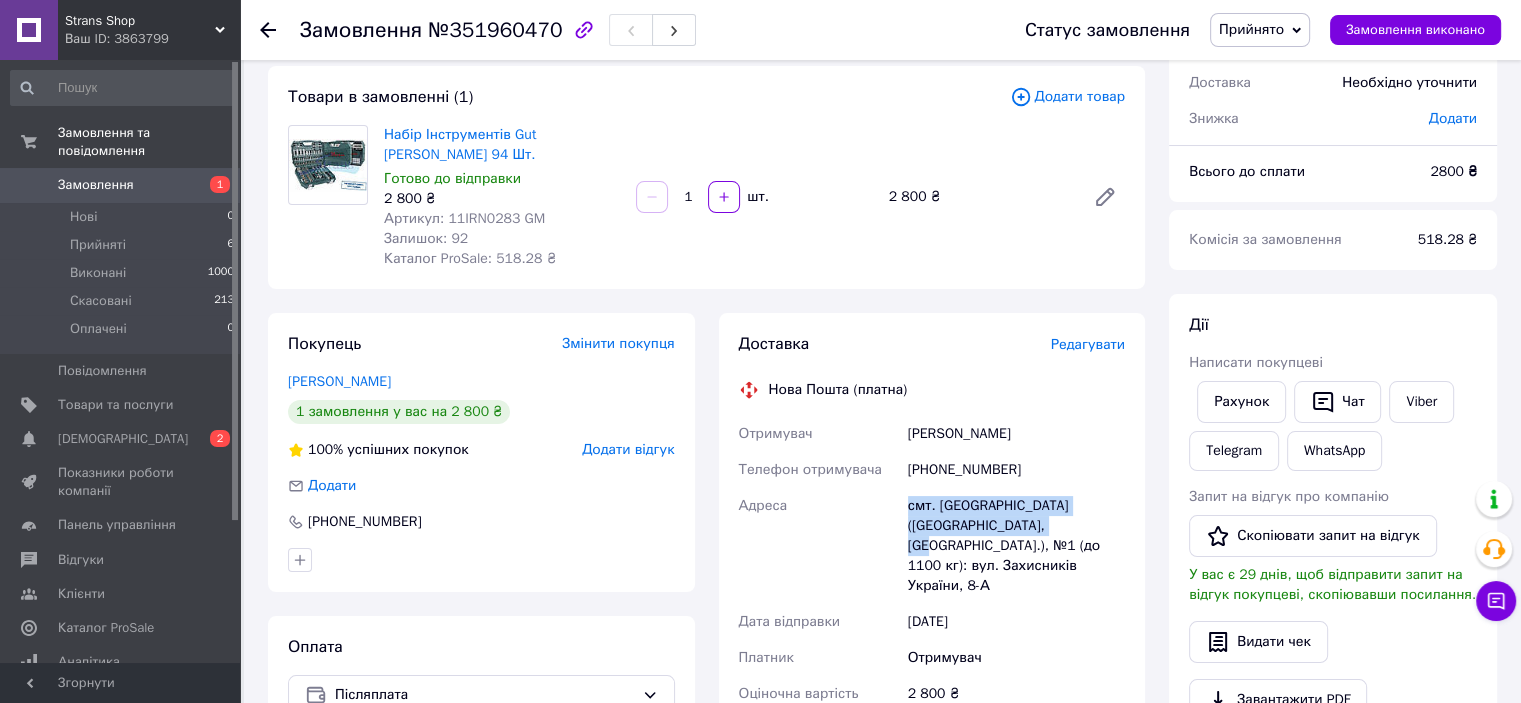 scroll, scrollTop: 0, scrollLeft: 0, axis: both 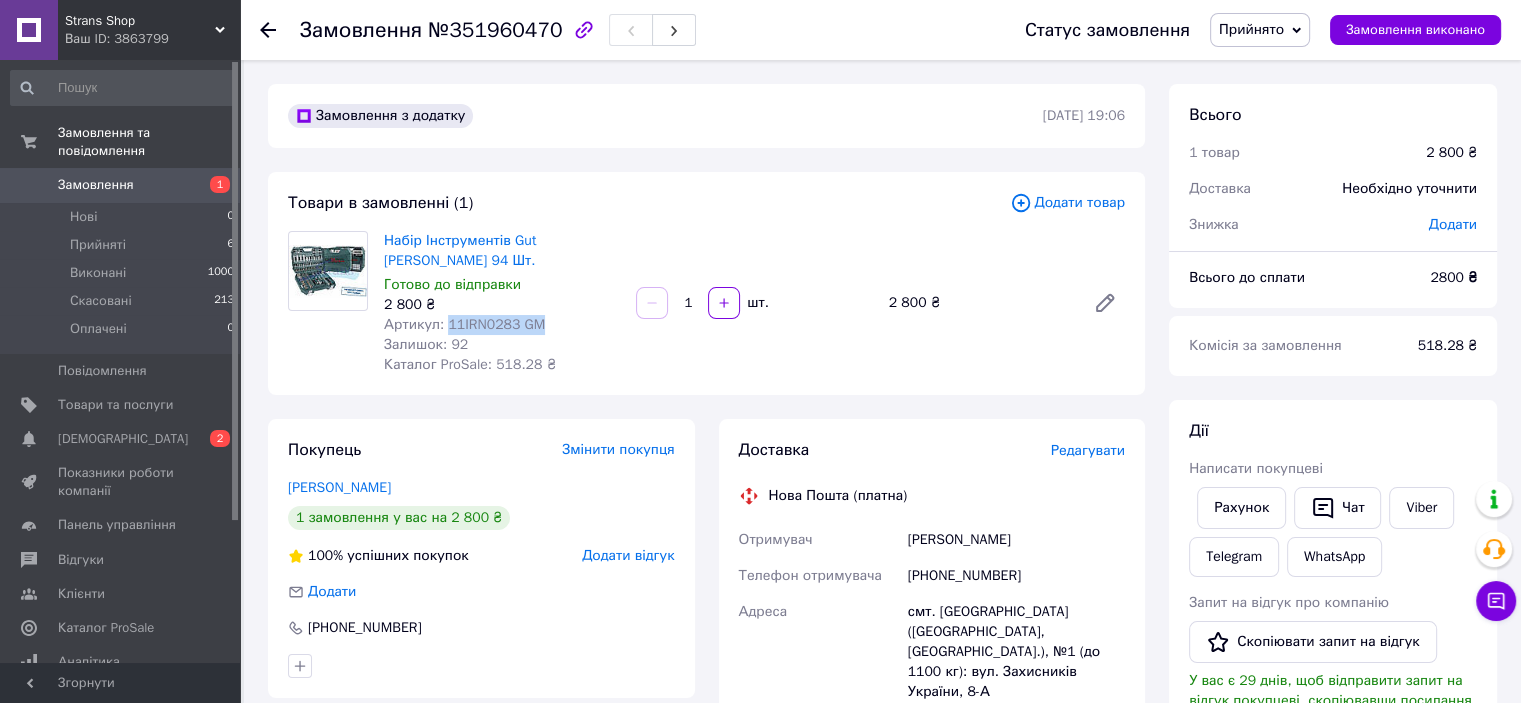 drag, startPoint x: 535, startPoint y: 327, endPoint x: 446, endPoint y: 334, distance: 89.27486 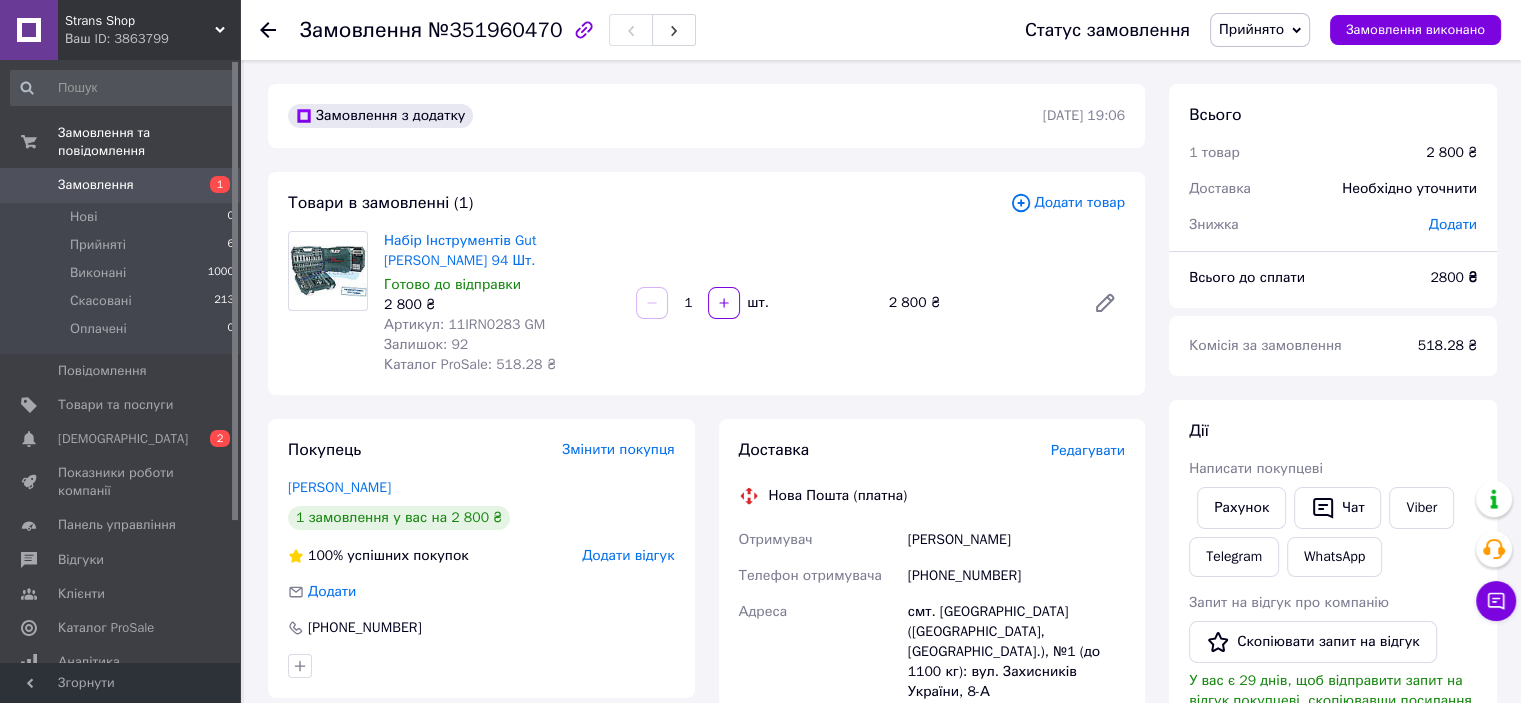 click 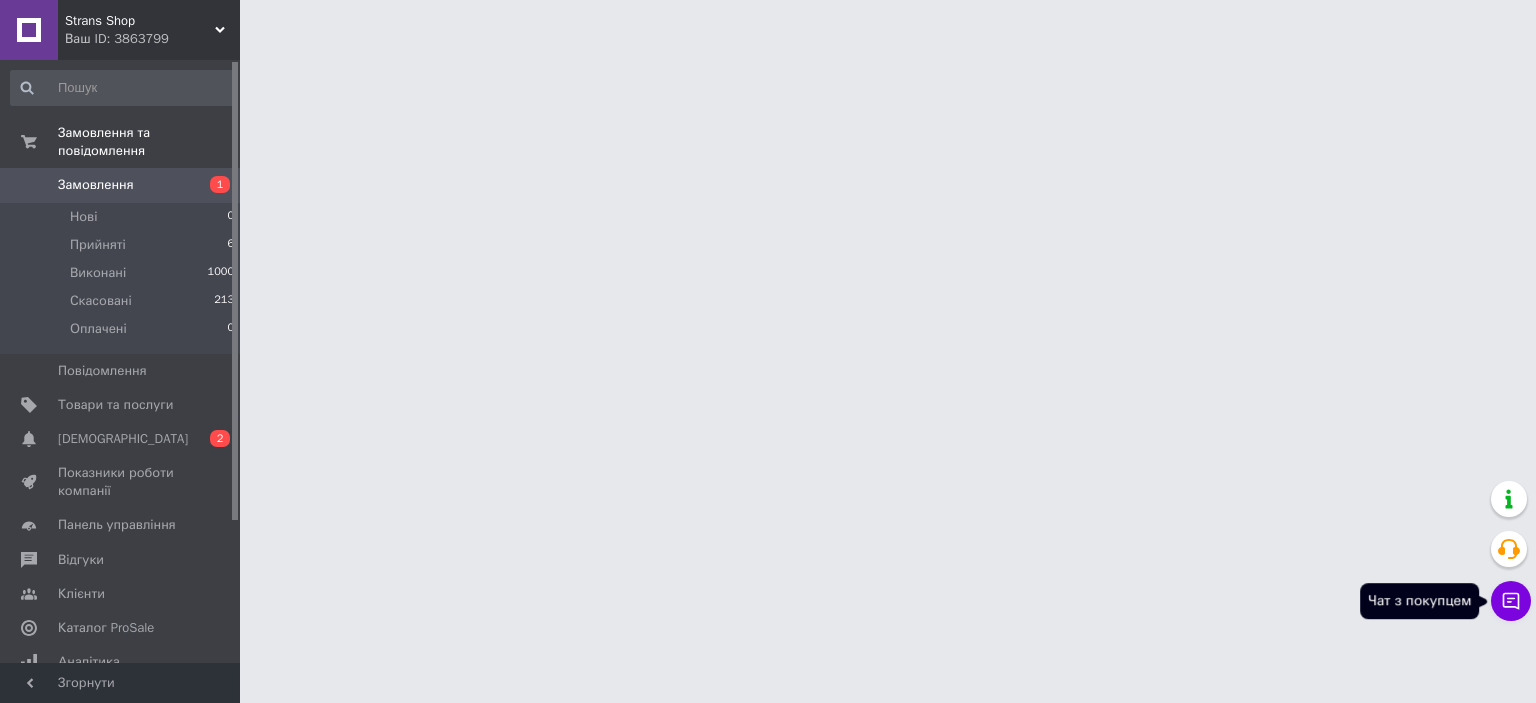 click 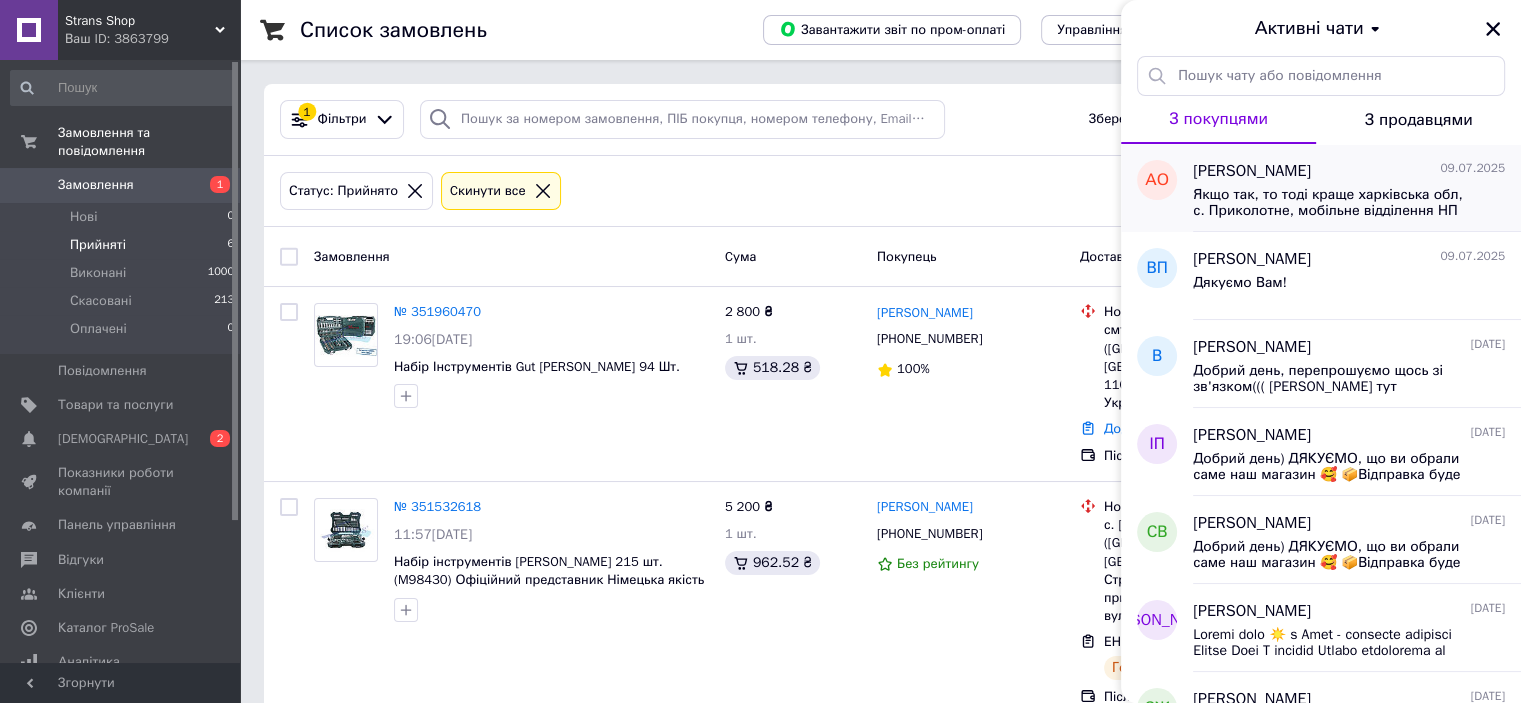 click on "Якщо так, то тоді краще харківська обл, с. Приколотне, мобільне відділення НП №1000" at bounding box center [1335, 203] 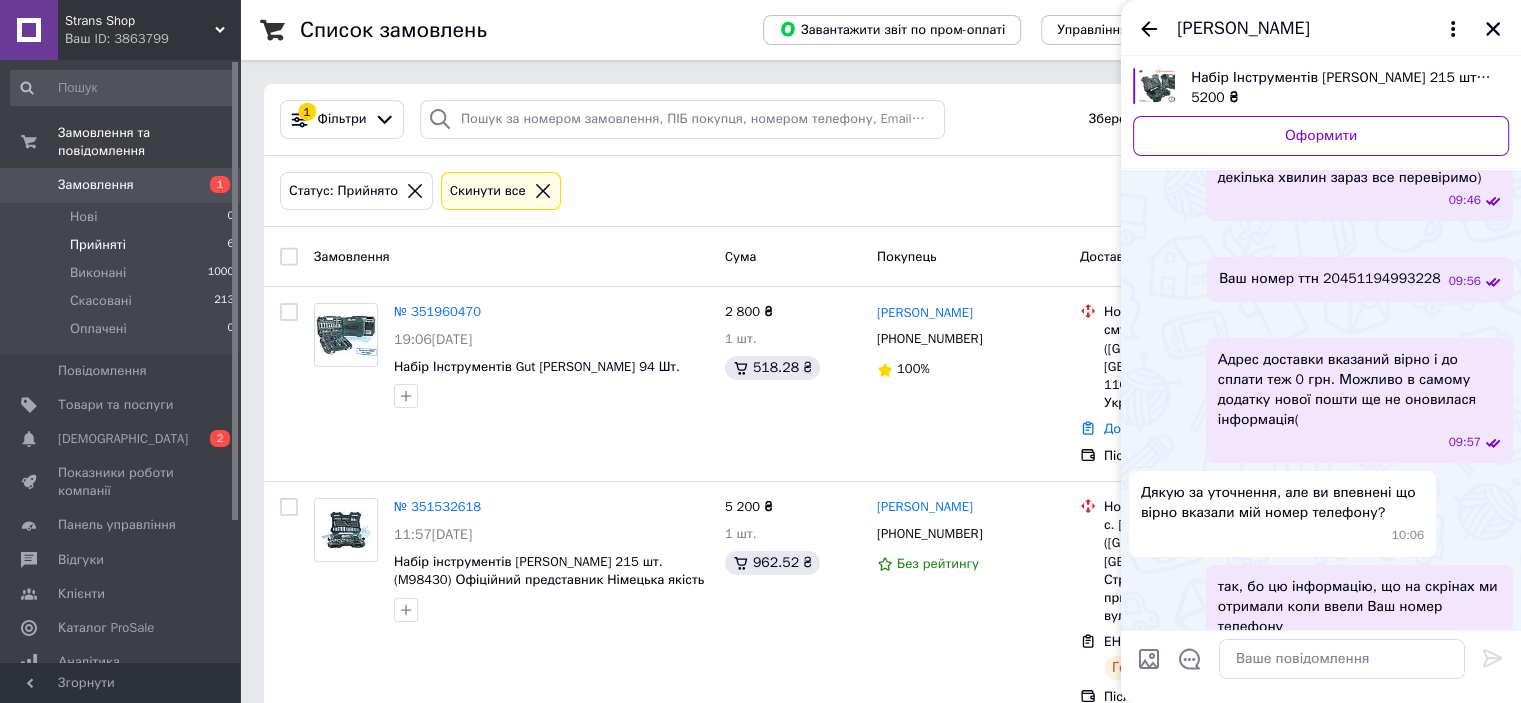 scroll, scrollTop: 2967, scrollLeft: 0, axis: vertical 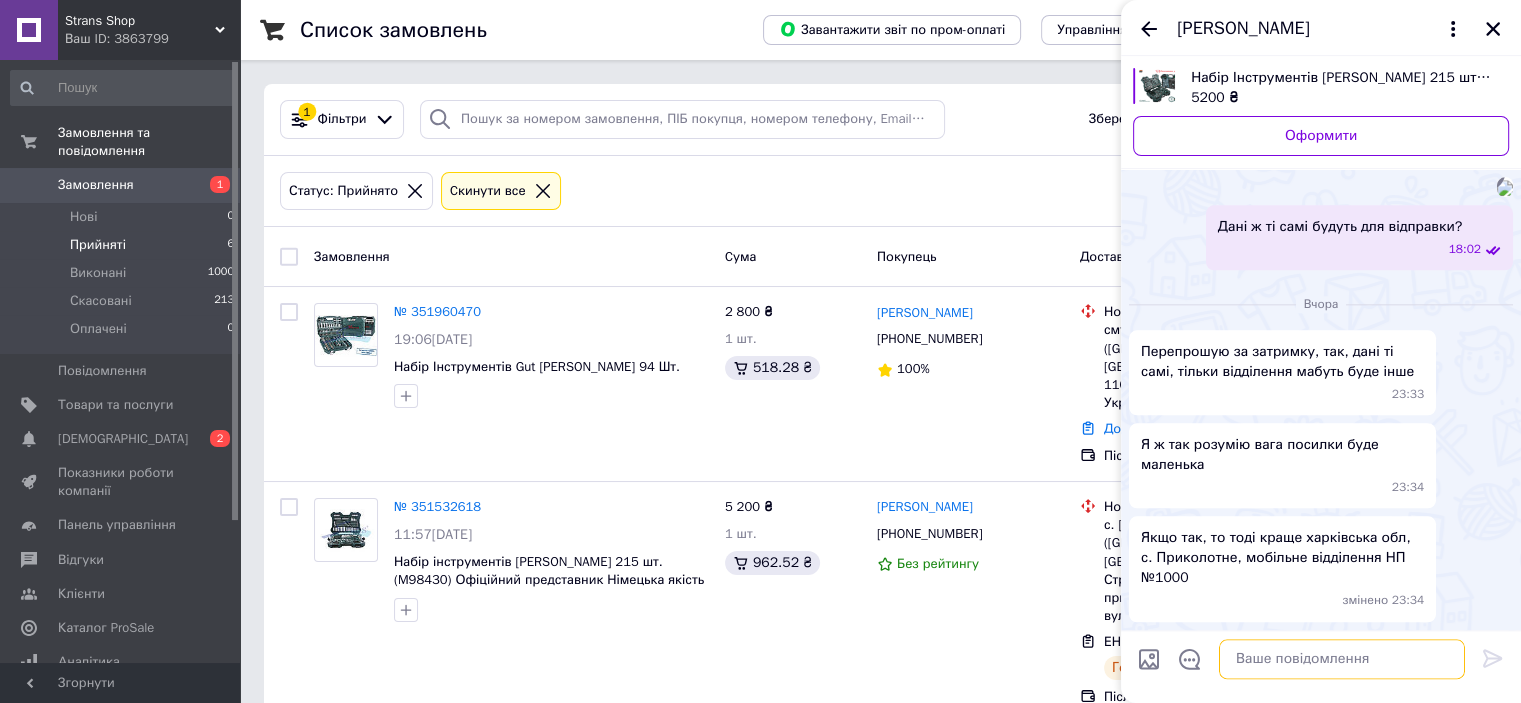 click at bounding box center [1342, 659] 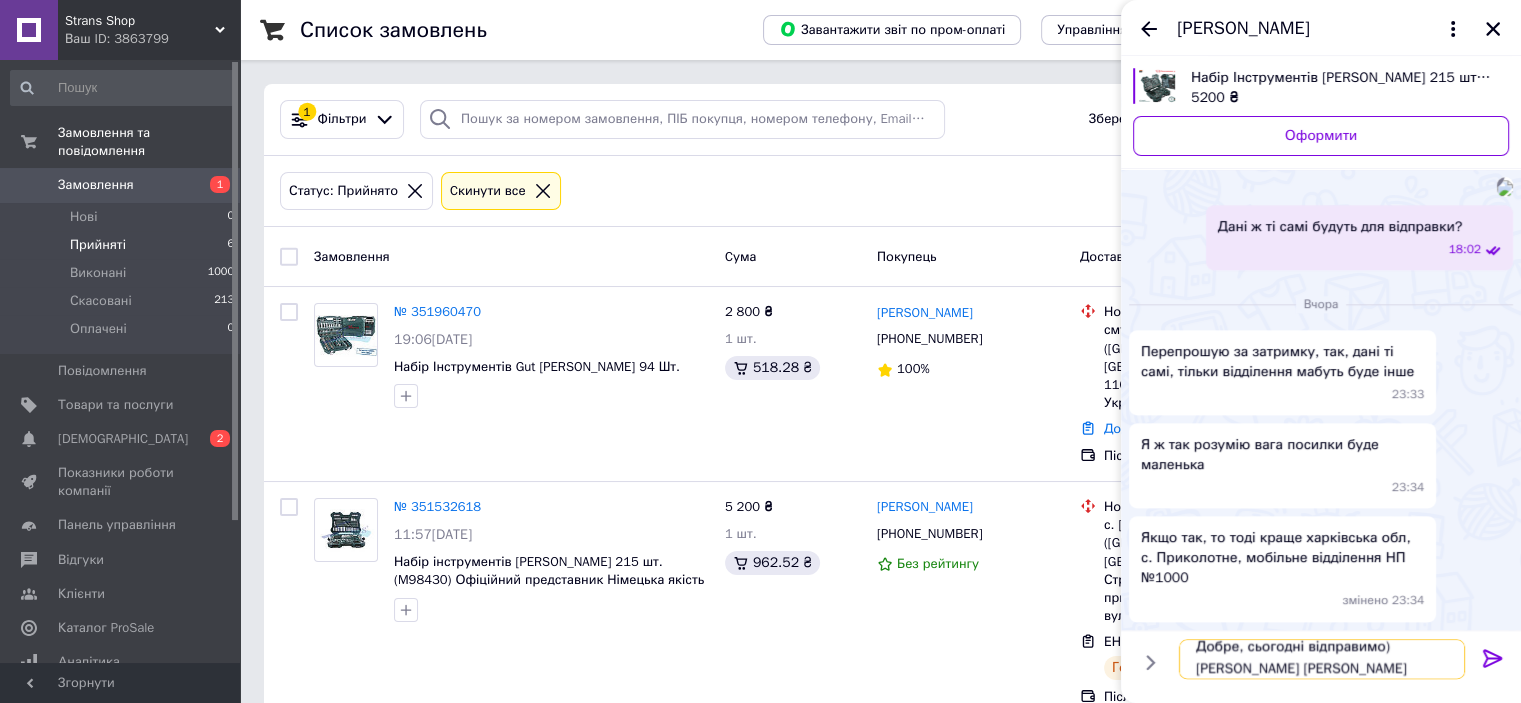 scroll, scrollTop: 1, scrollLeft: 0, axis: vertical 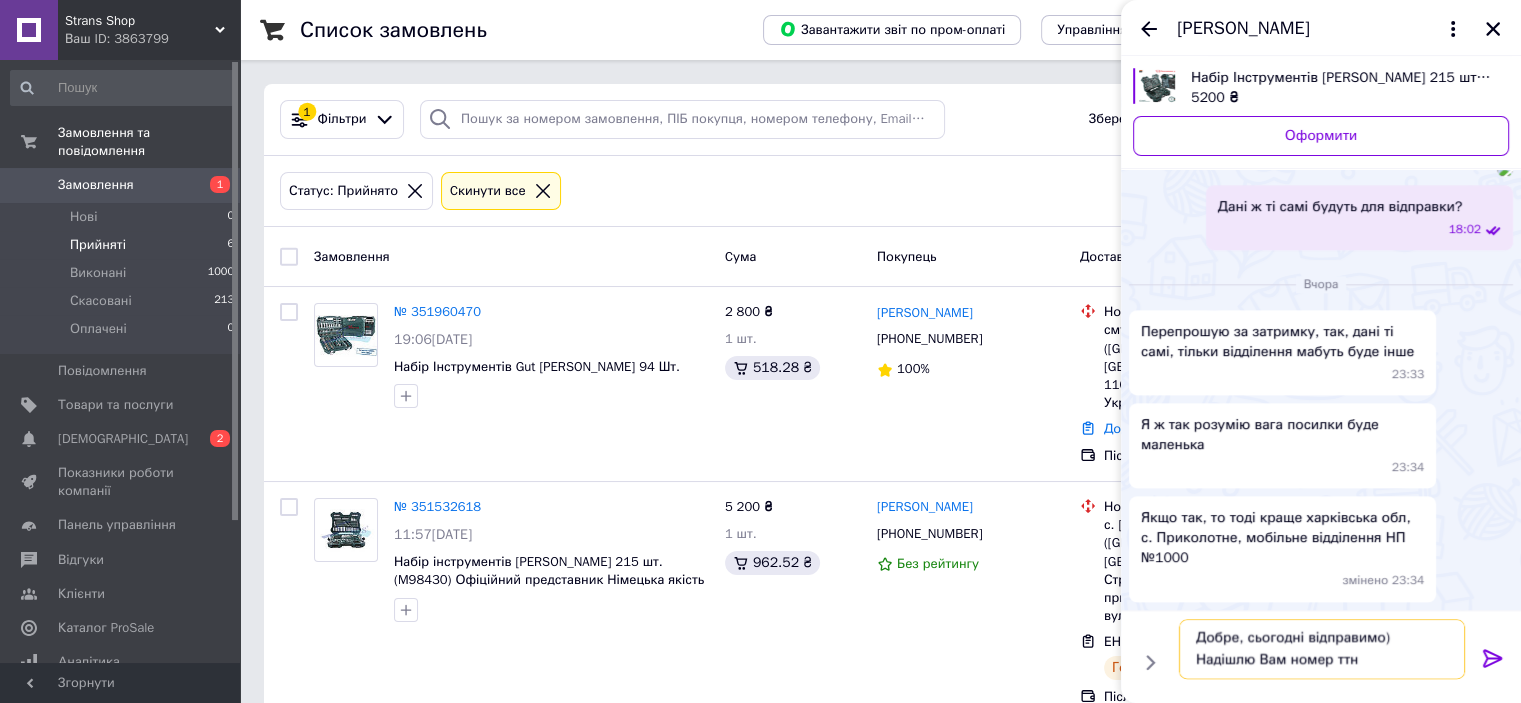 type on "Добре, сьогодні відправимо)
Надішлю Вам номер ттн" 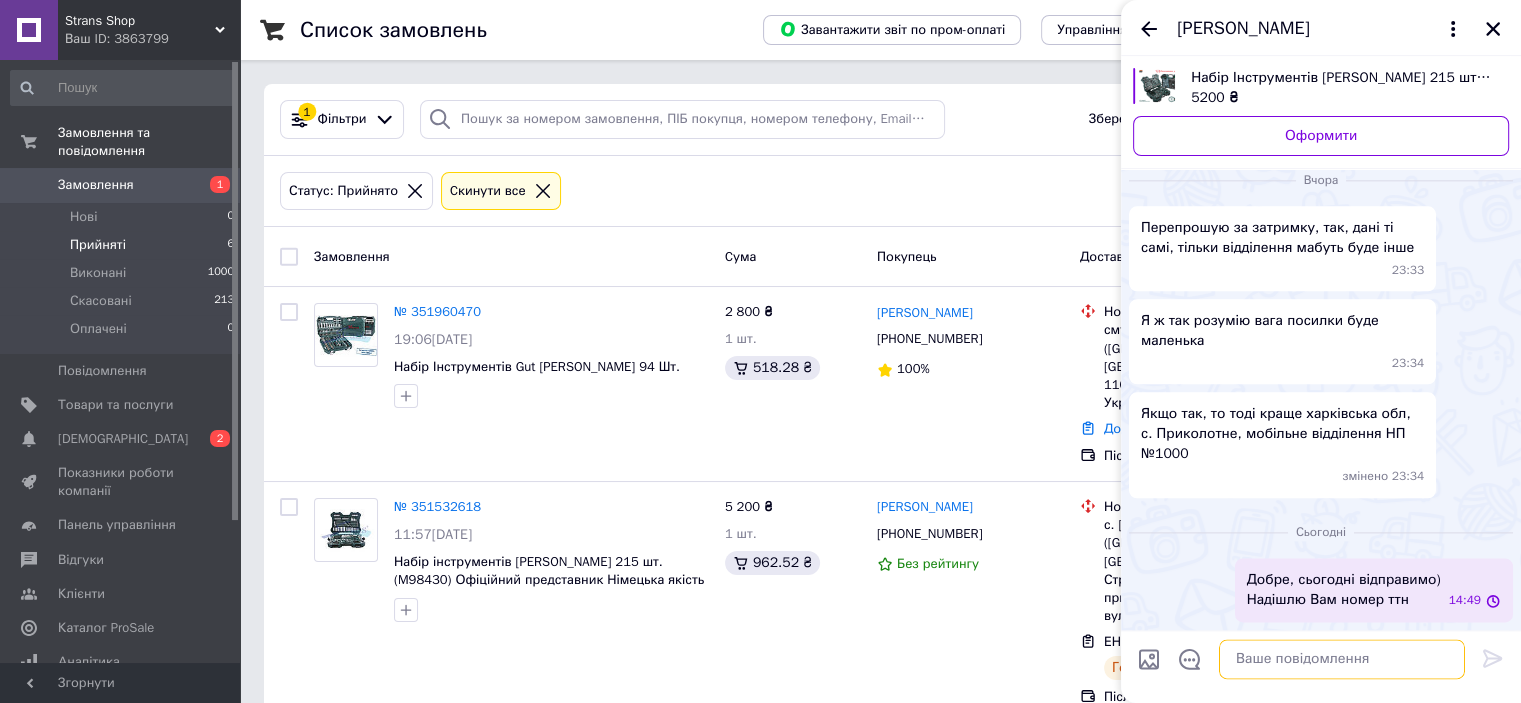 scroll, scrollTop: 0, scrollLeft: 0, axis: both 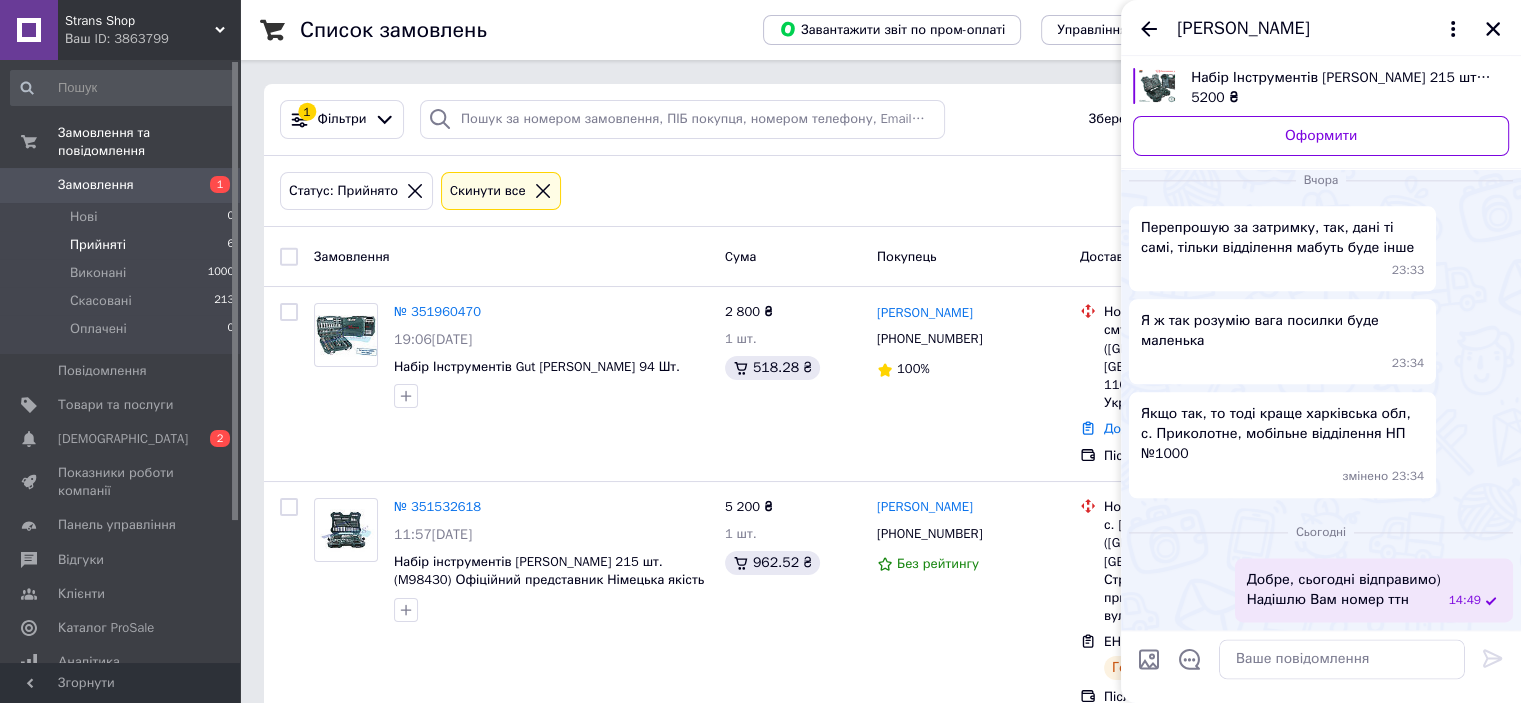 click on "[PERSON_NAME]" at bounding box center (1243, 29) 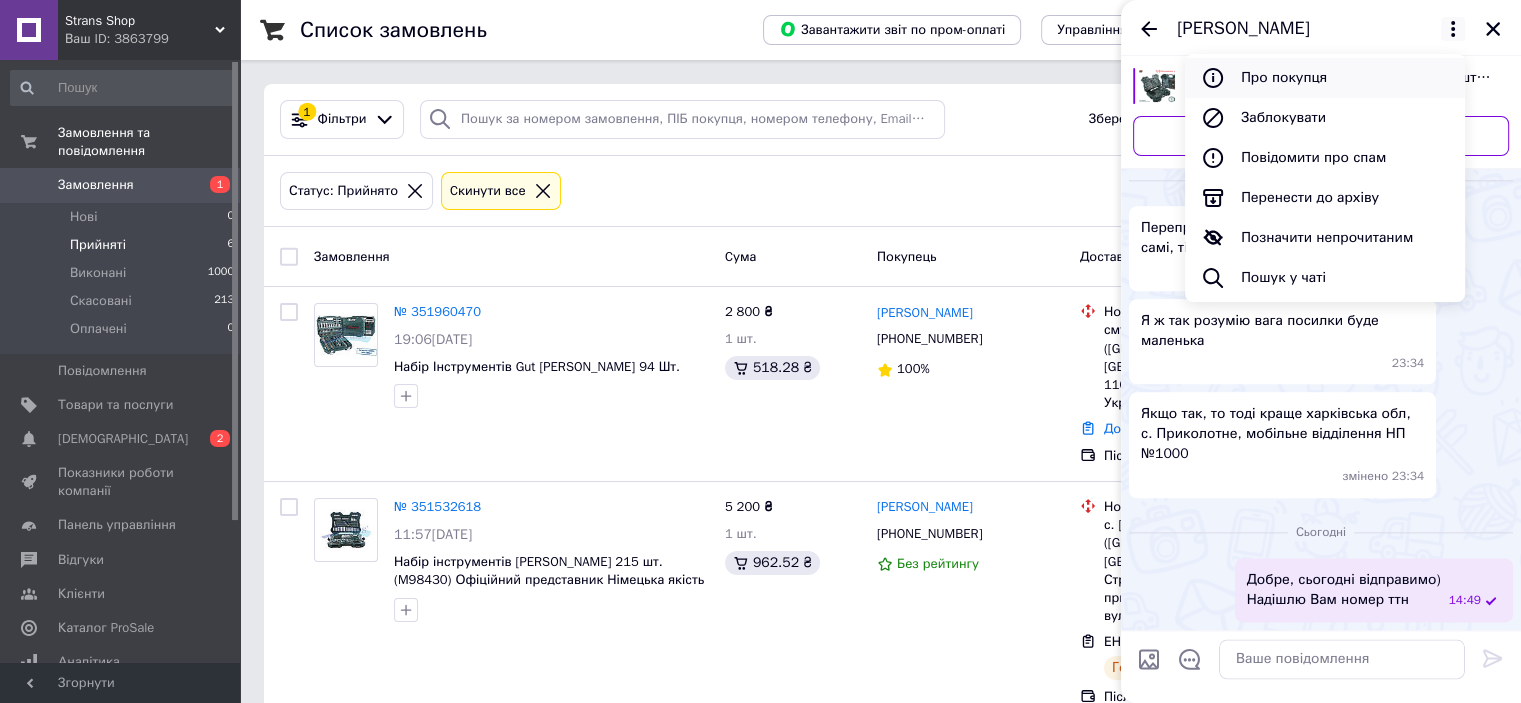 click on "Про покупця" at bounding box center [1325, 78] 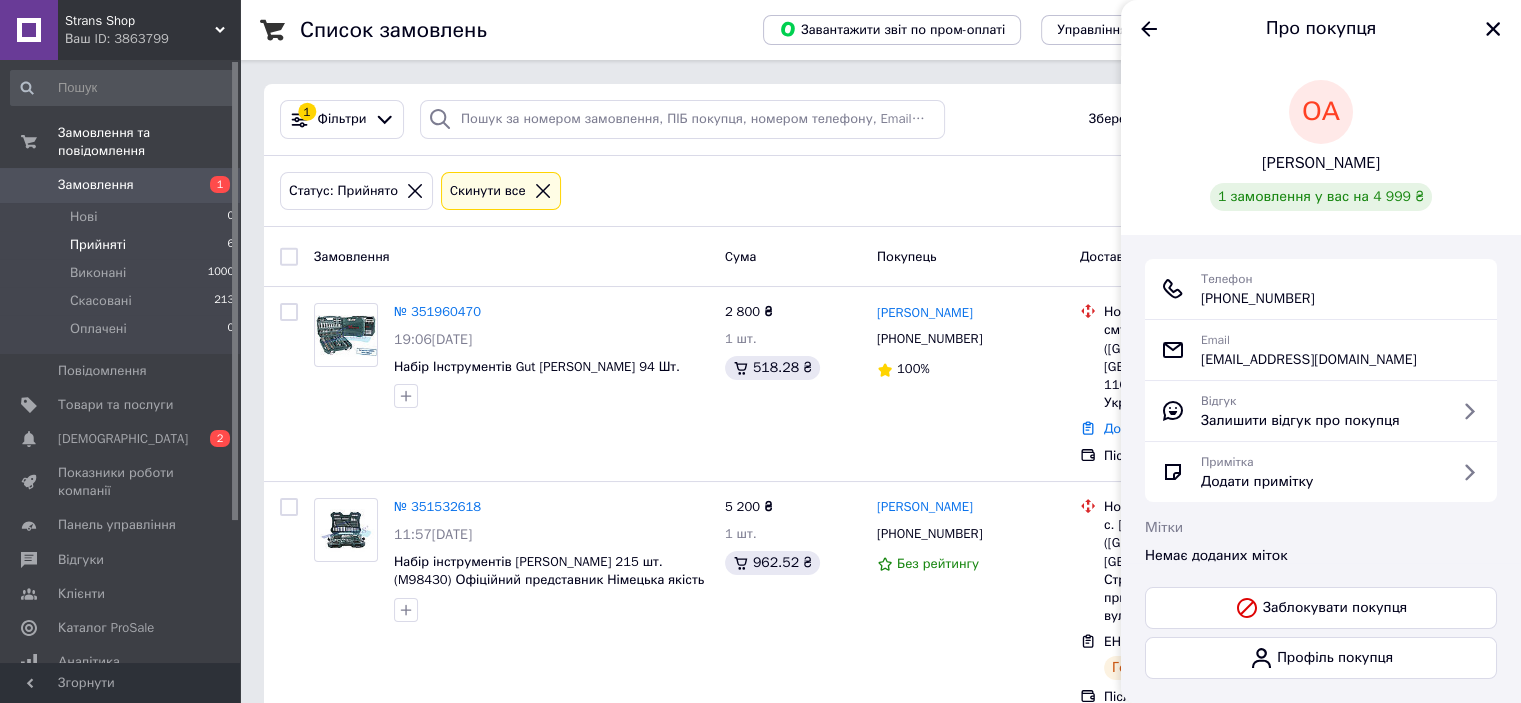 drag, startPoint x: 1334, startPoint y: 296, endPoint x: 1225, endPoint y: 314, distance: 110.47624 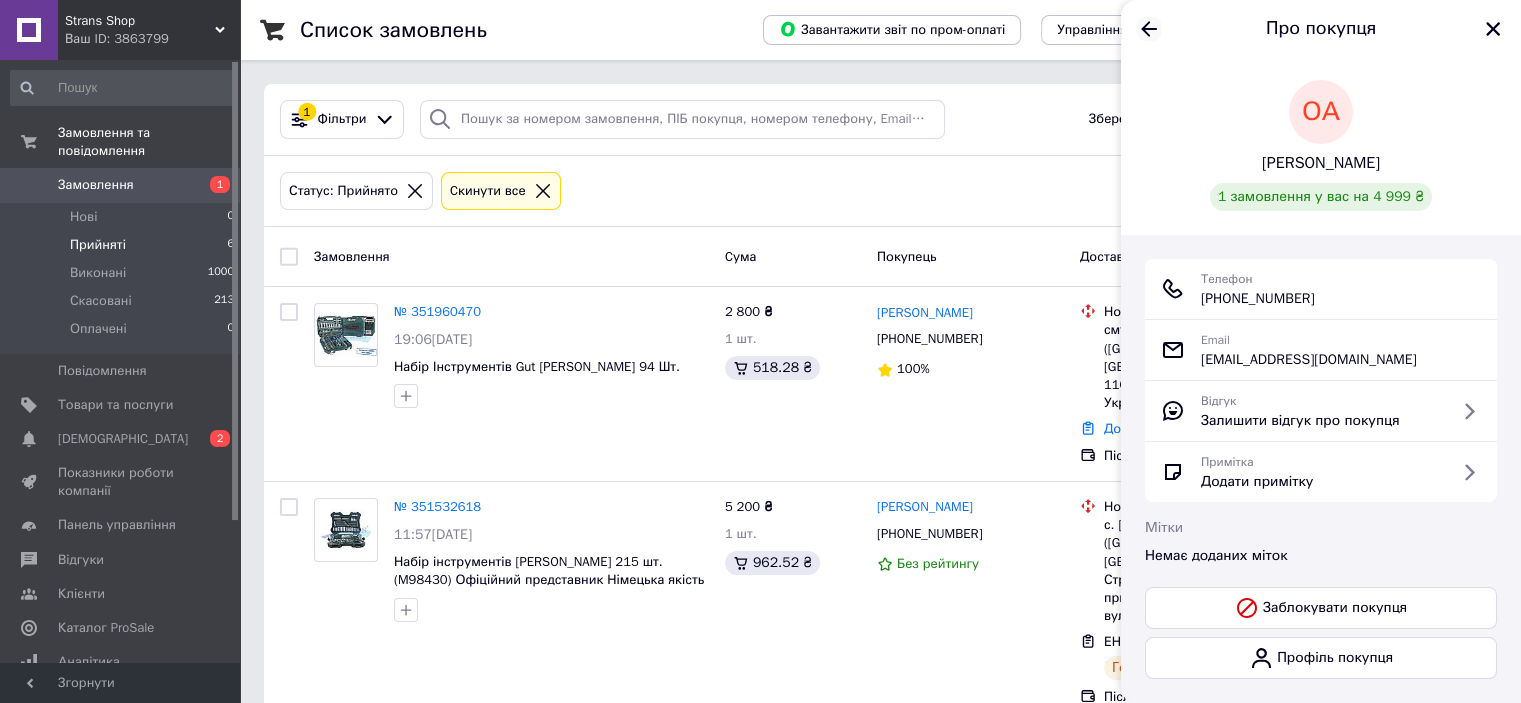 click 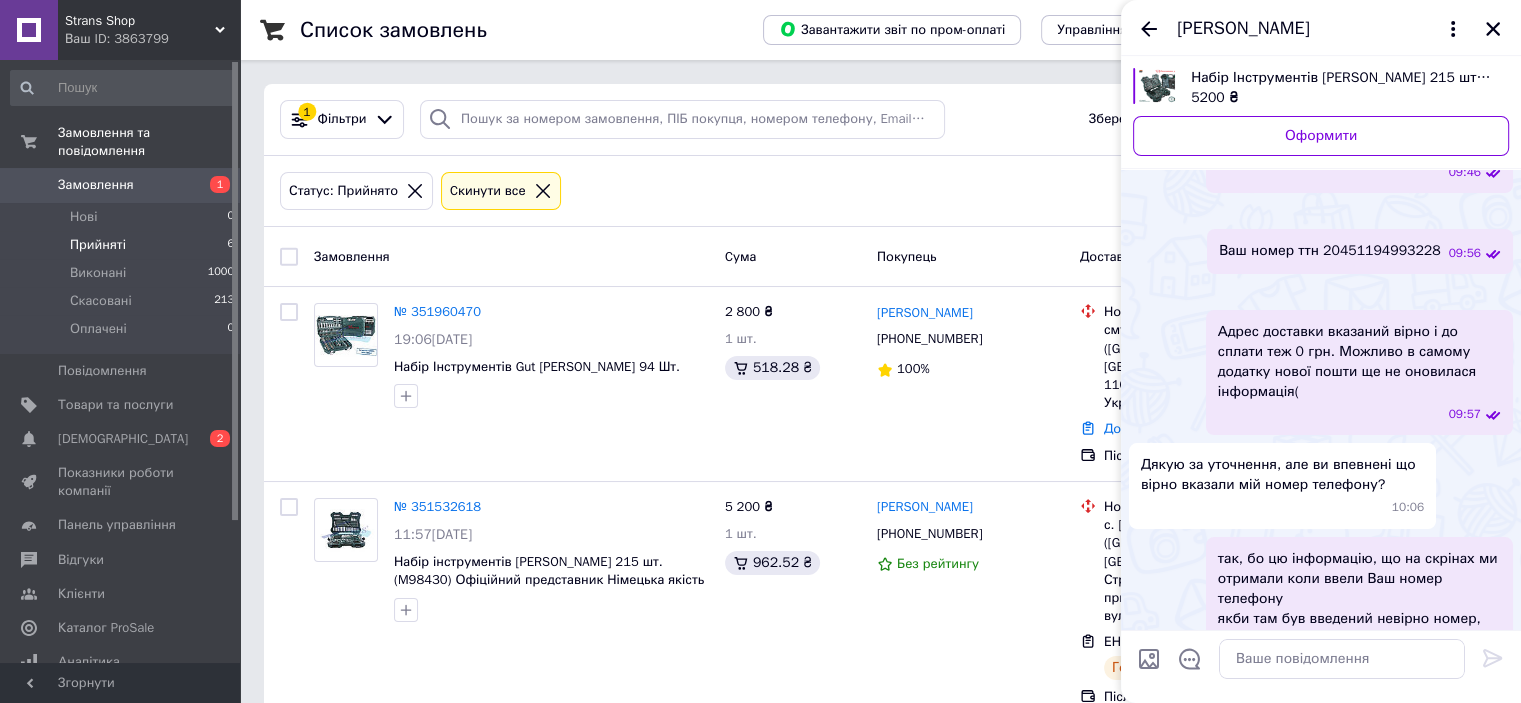 scroll, scrollTop: 2933, scrollLeft: 0, axis: vertical 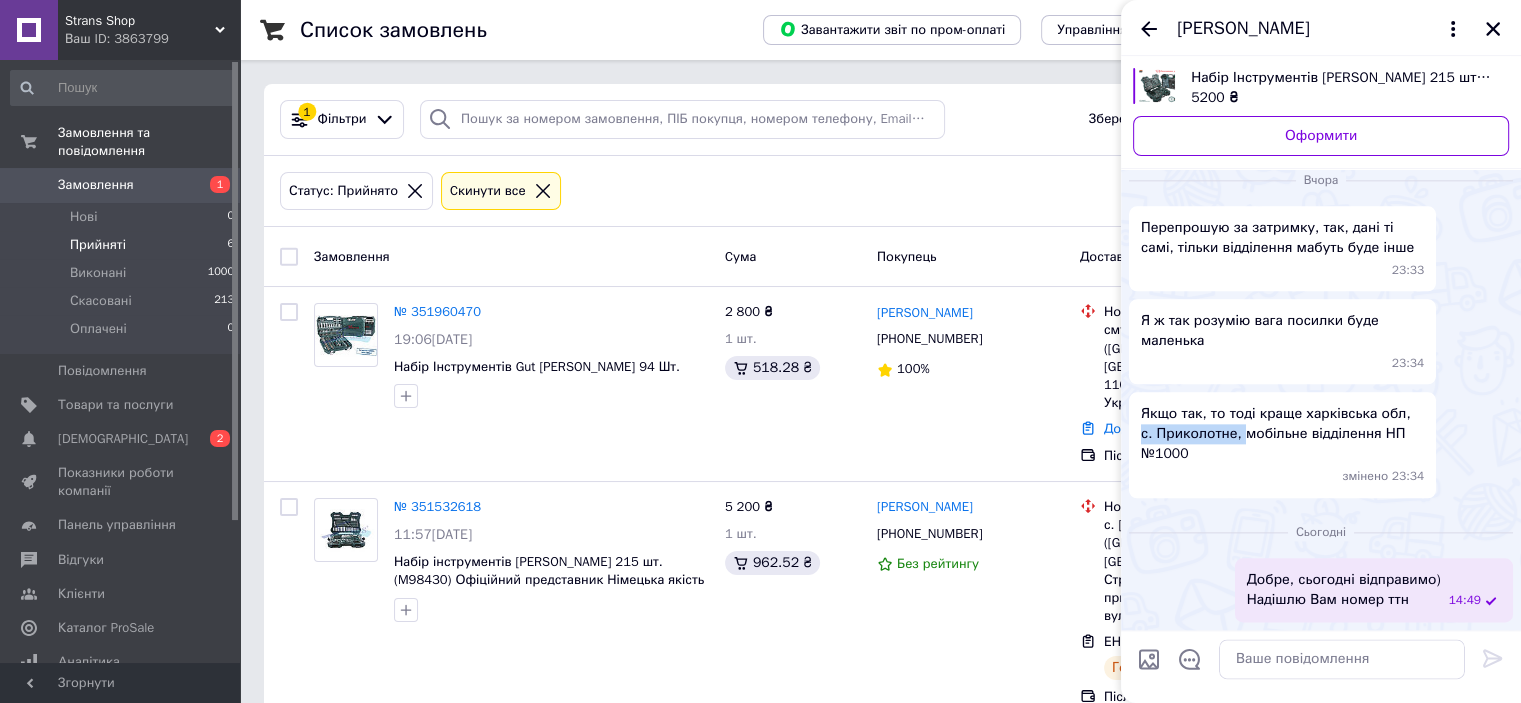 drag, startPoint x: 1224, startPoint y: 435, endPoint x: 1396, endPoint y: 420, distance: 172.65283 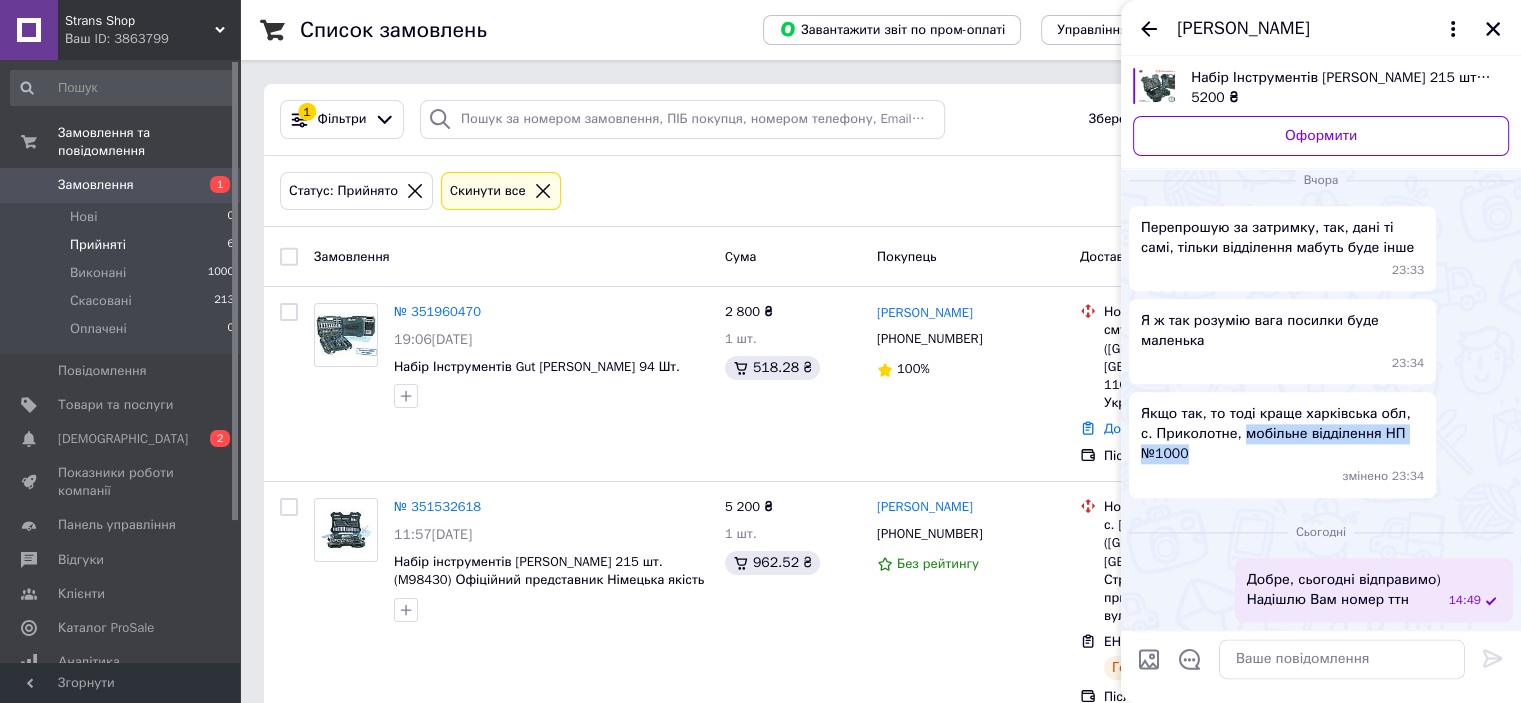 drag, startPoint x: 1206, startPoint y: 456, endPoint x: 1228, endPoint y: 431, distance: 33.30165 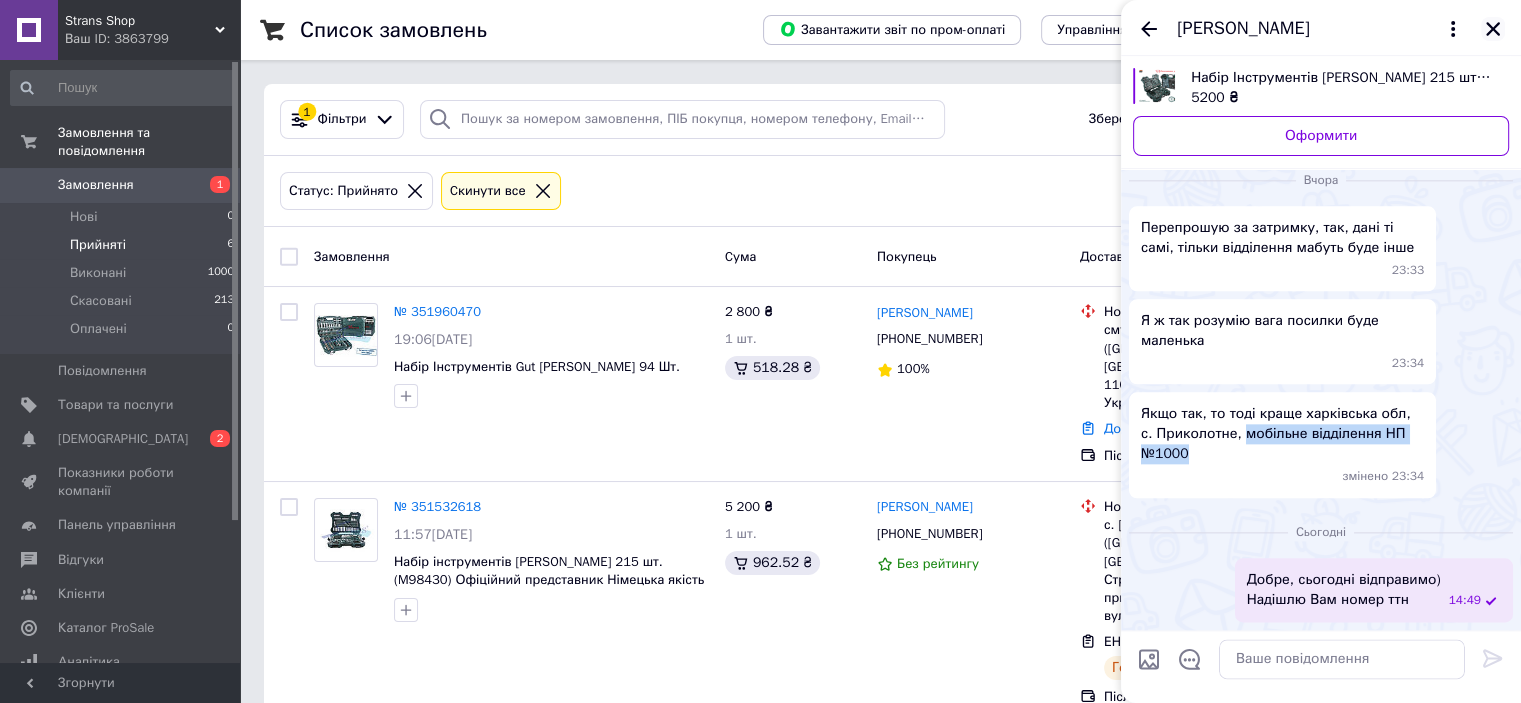 click at bounding box center [1493, 29] 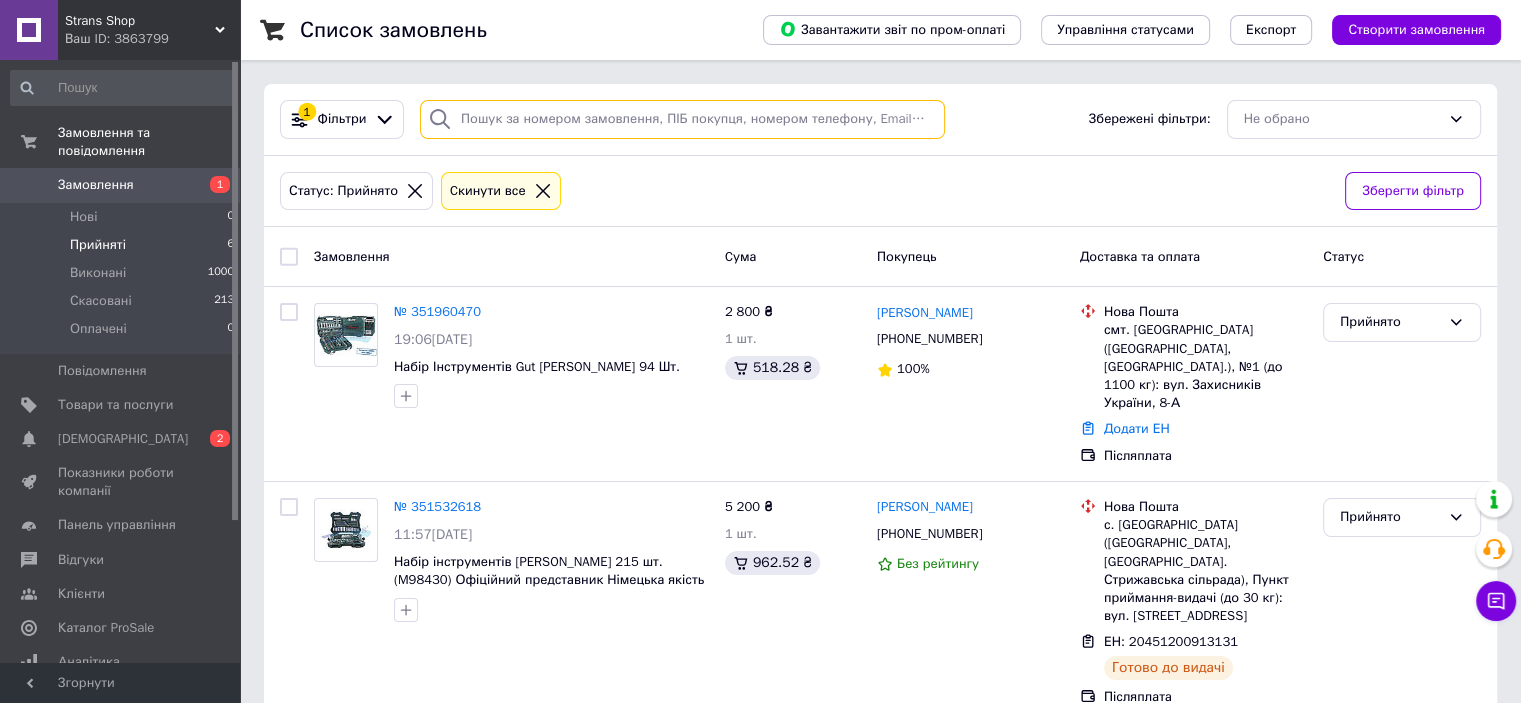 click at bounding box center (682, 119) 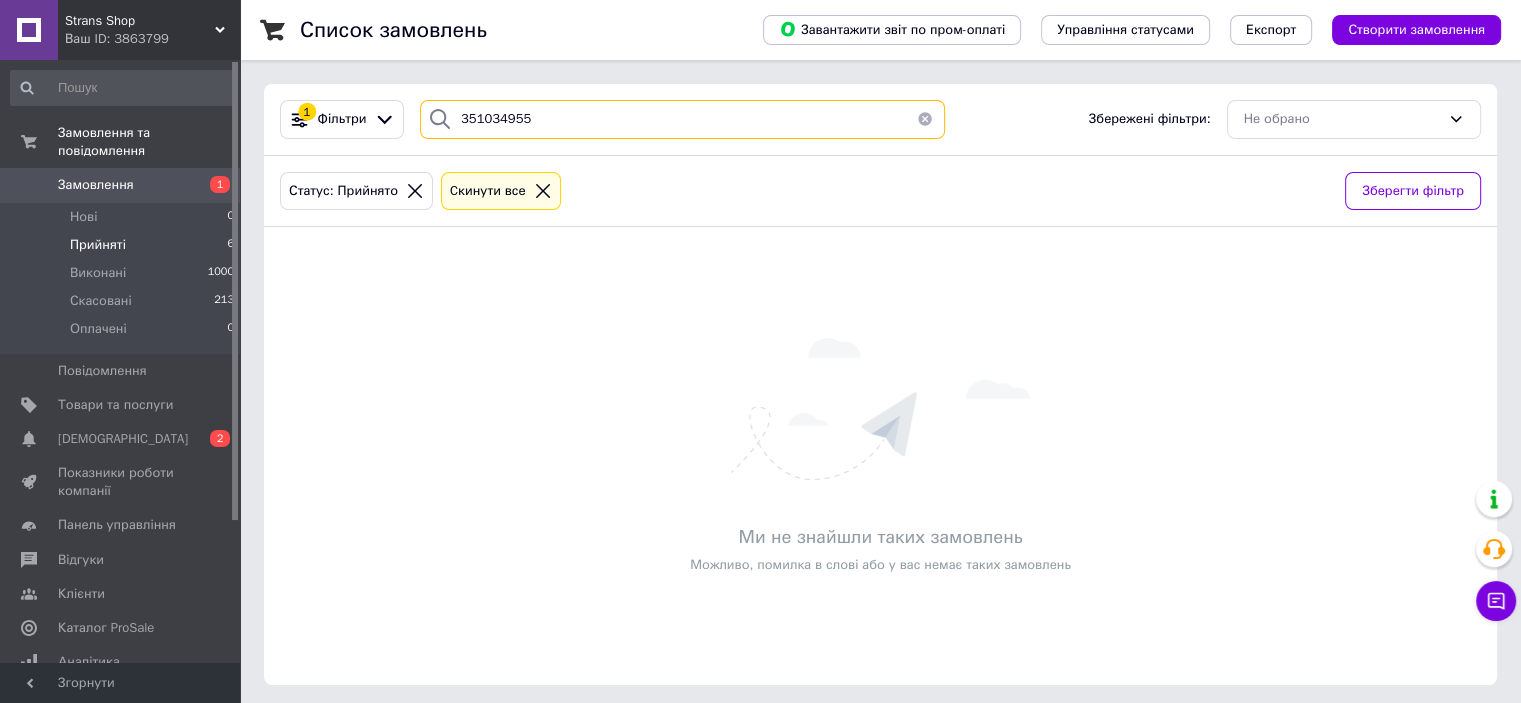 type on "351034955" 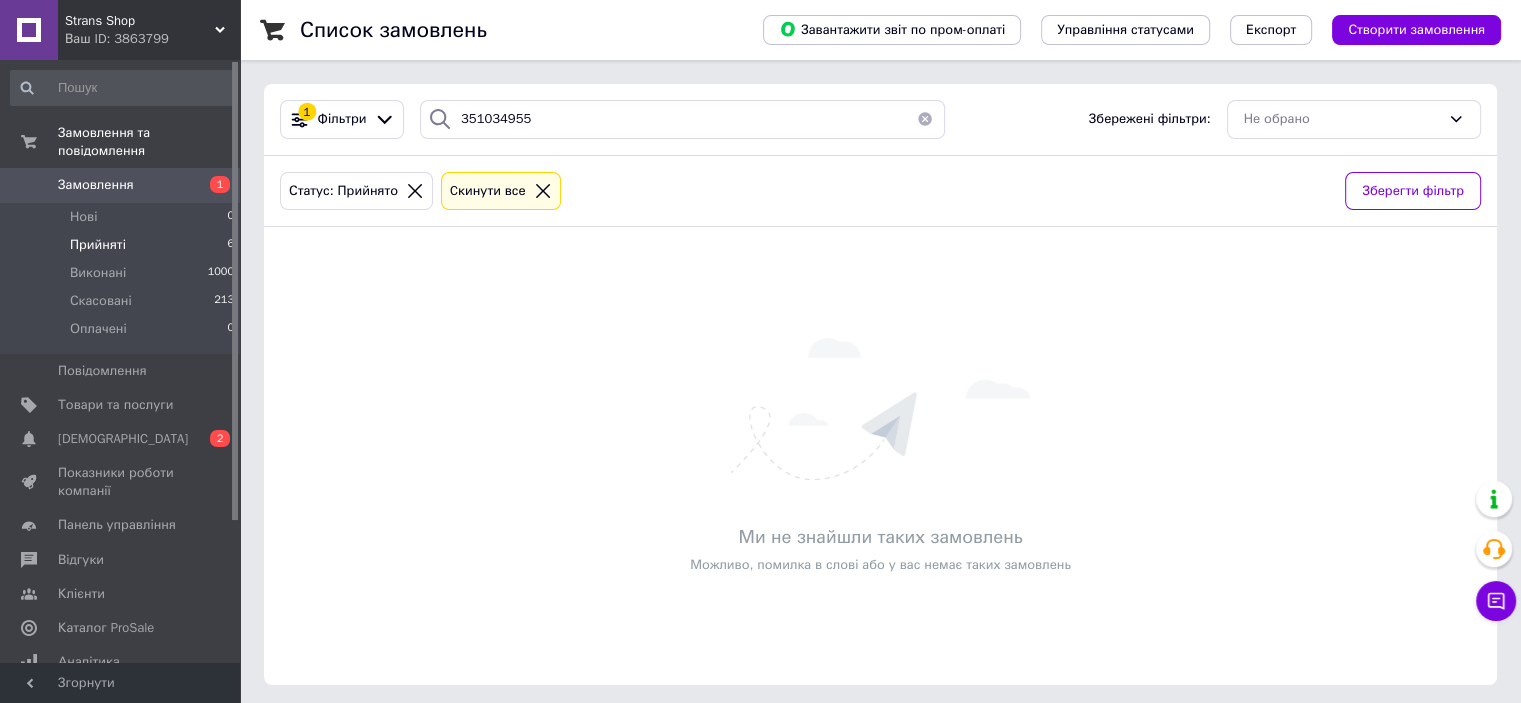 click 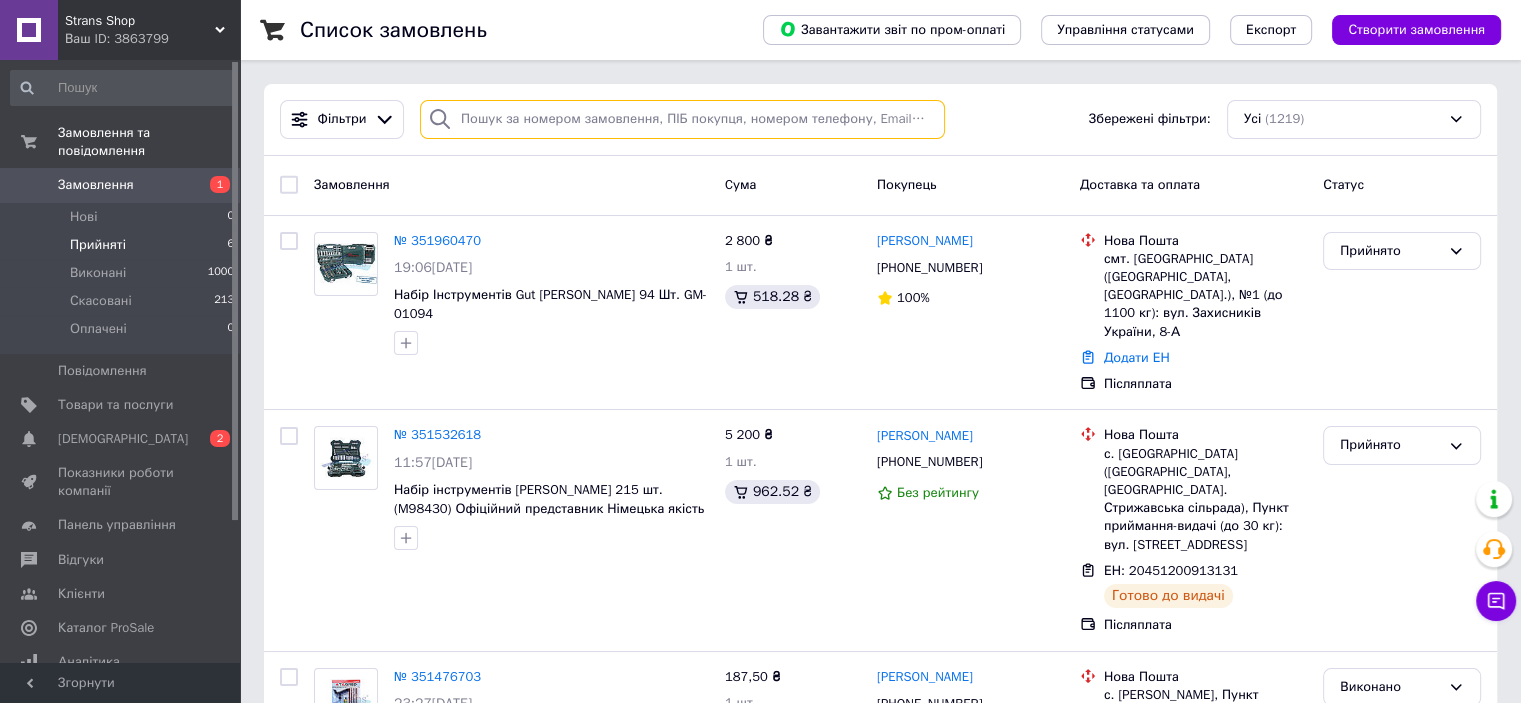 click at bounding box center (682, 119) 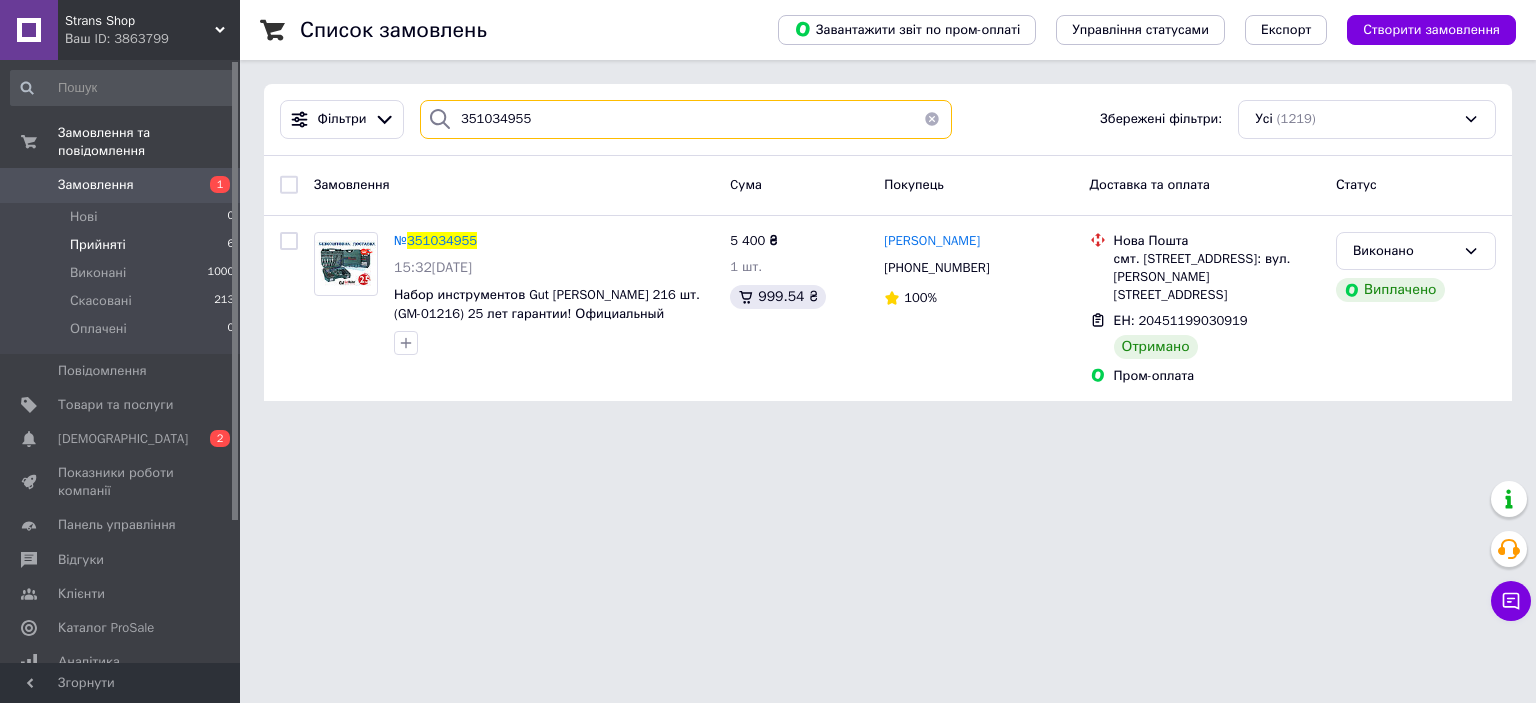 drag, startPoint x: 555, startPoint y: 115, endPoint x: 416, endPoint y: 115, distance: 139 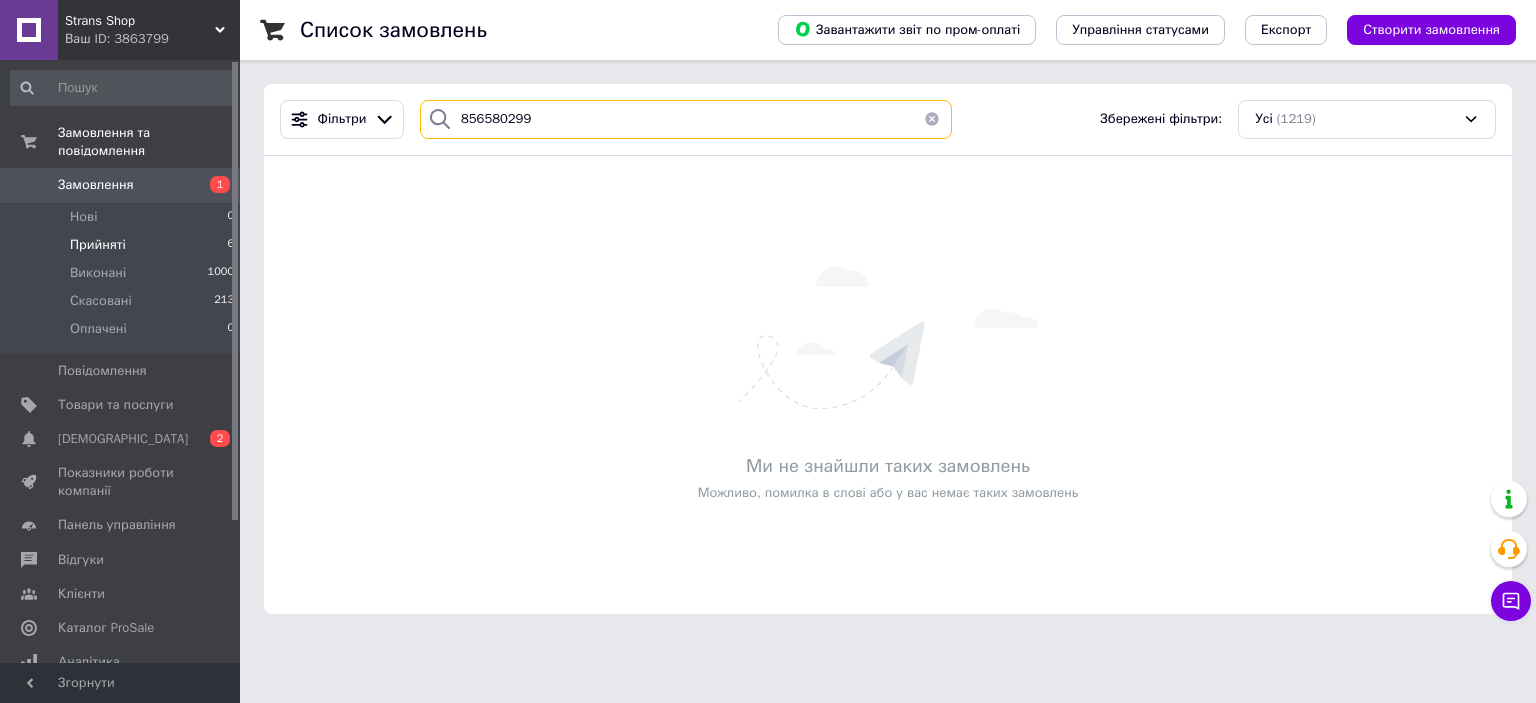 type on "856580299" 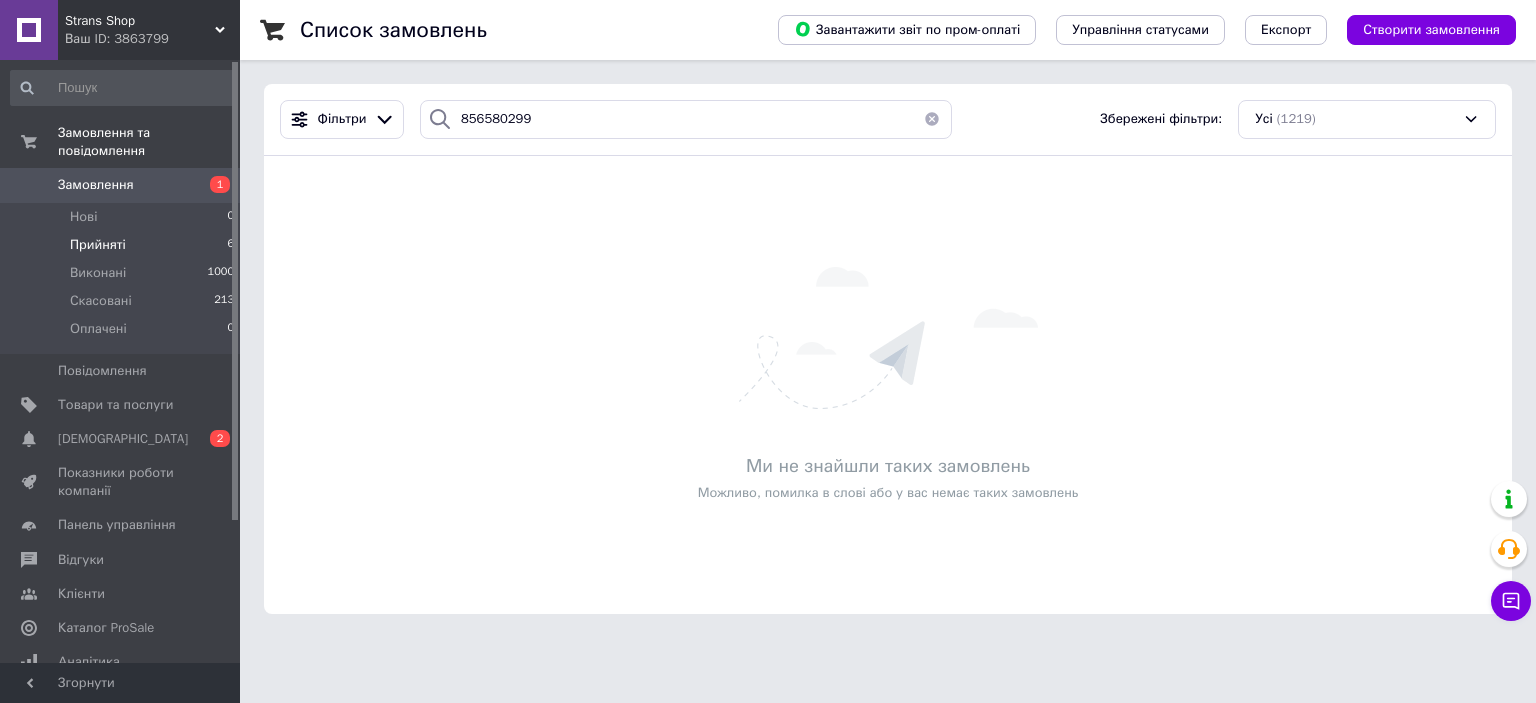 click on "Замовлення" at bounding box center [96, 185] 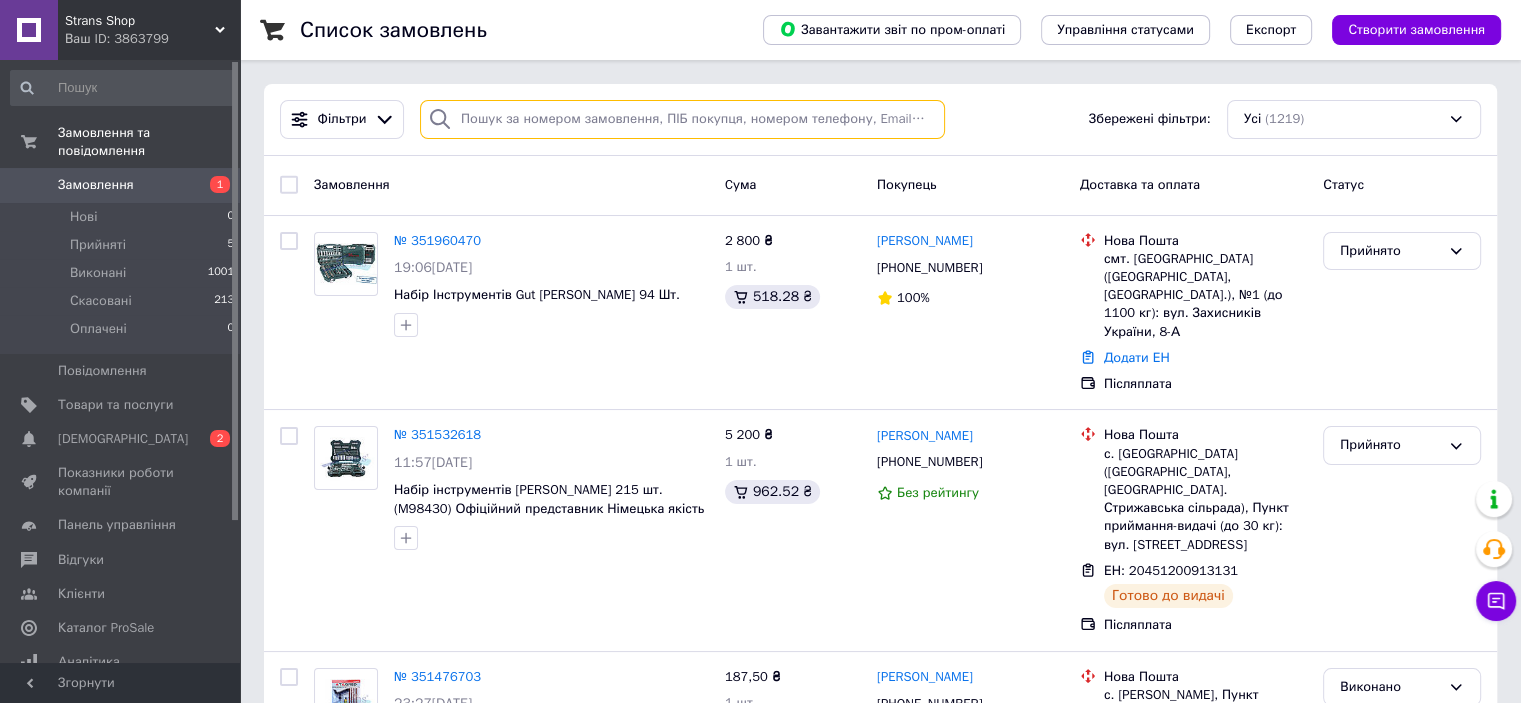click at bounding box center (682, 119) 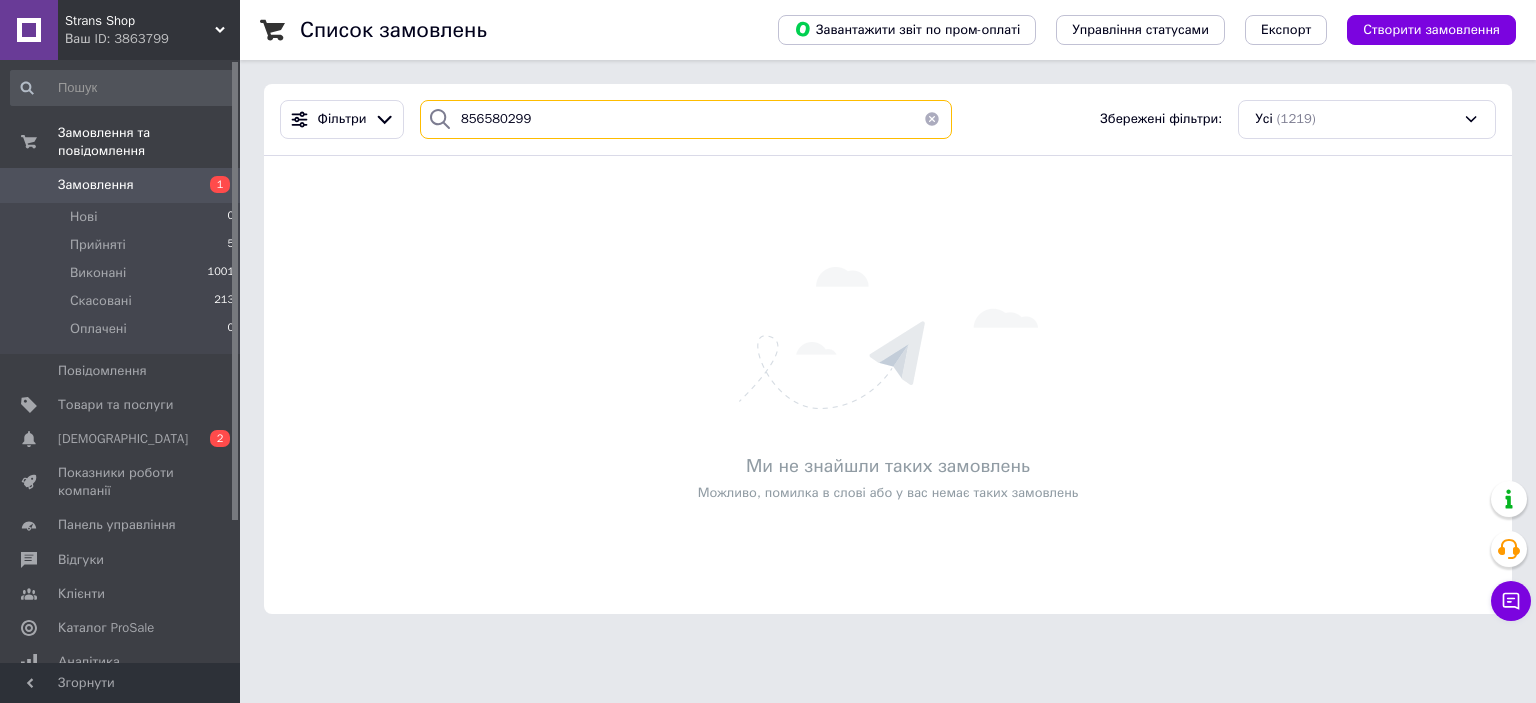 type on "856580299" 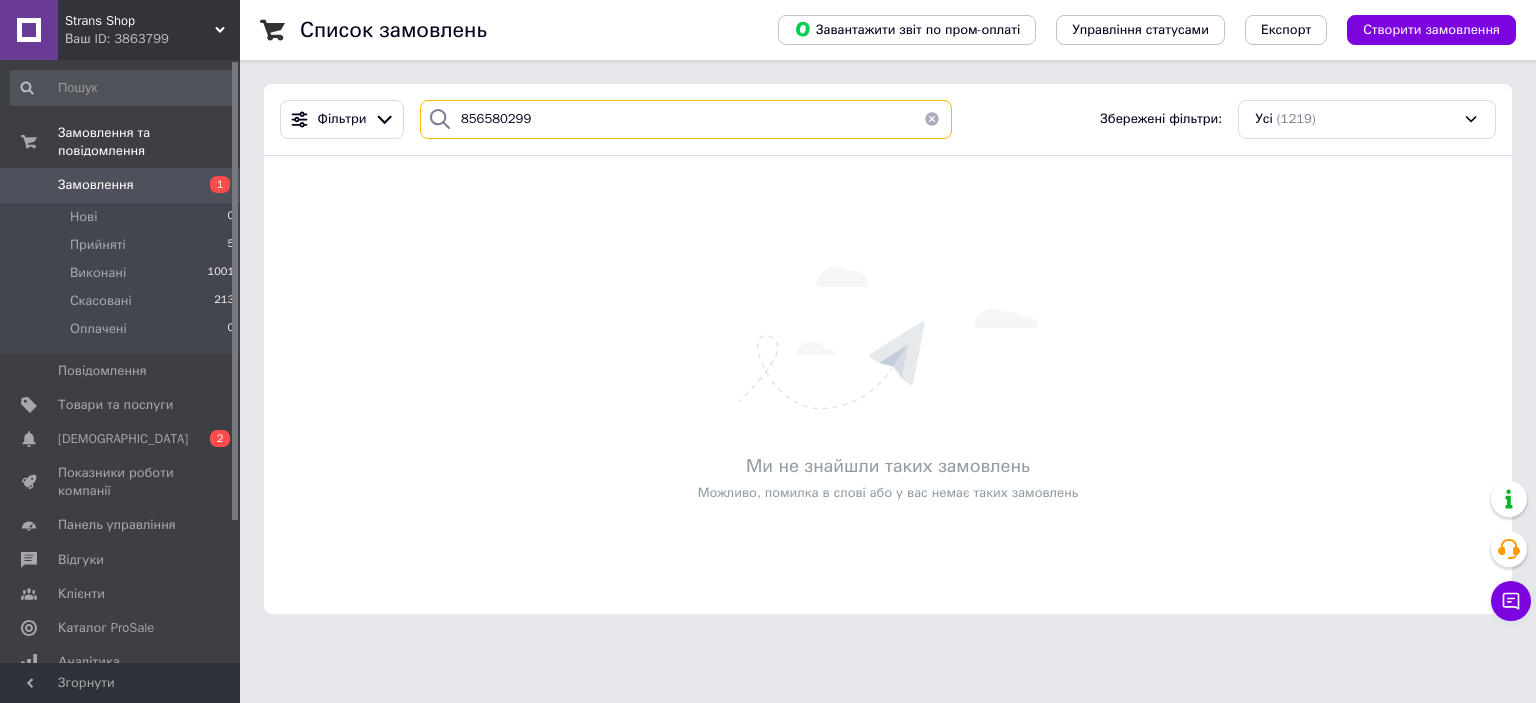 drag, startPoint x: 520, startPoint y: 126, endPoint x: 437, endPoint y: 123, distance: 83.0542 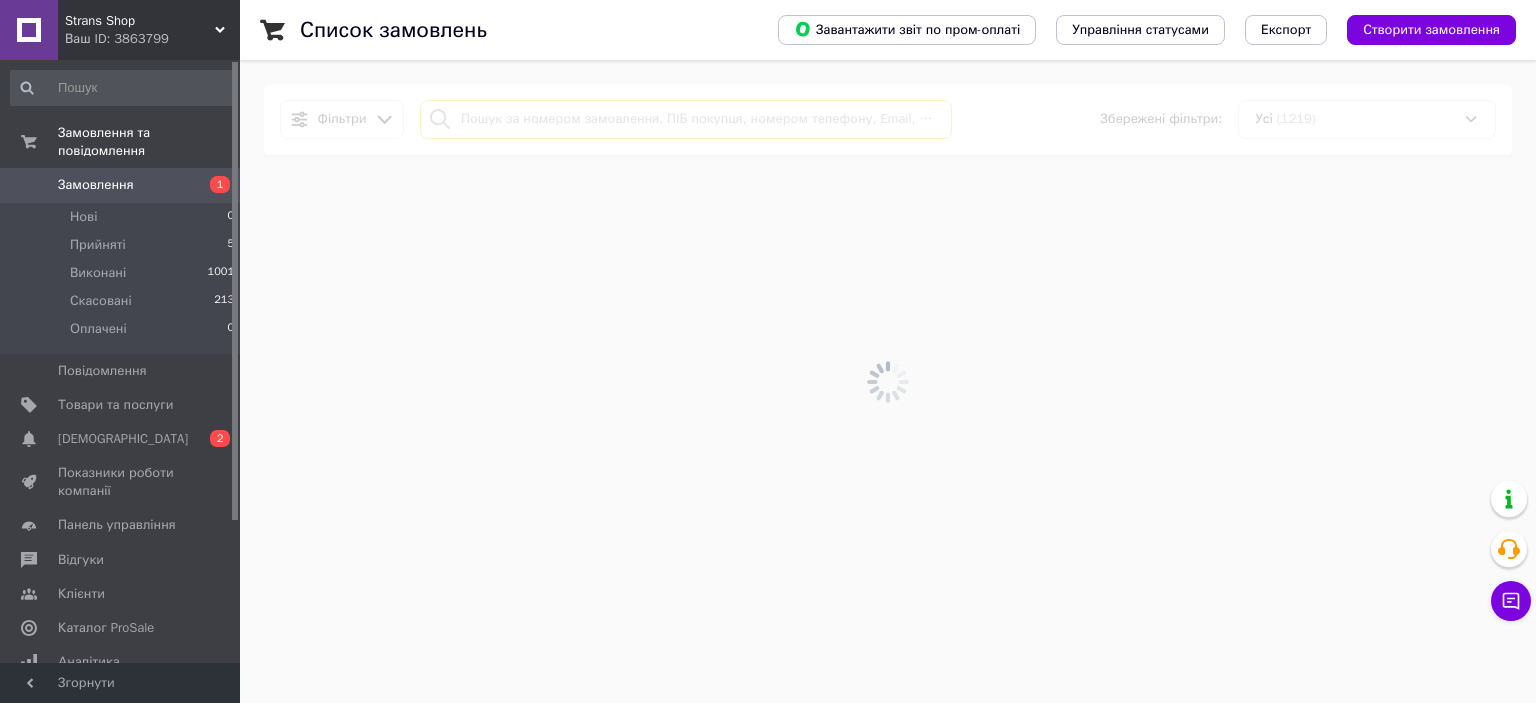 type 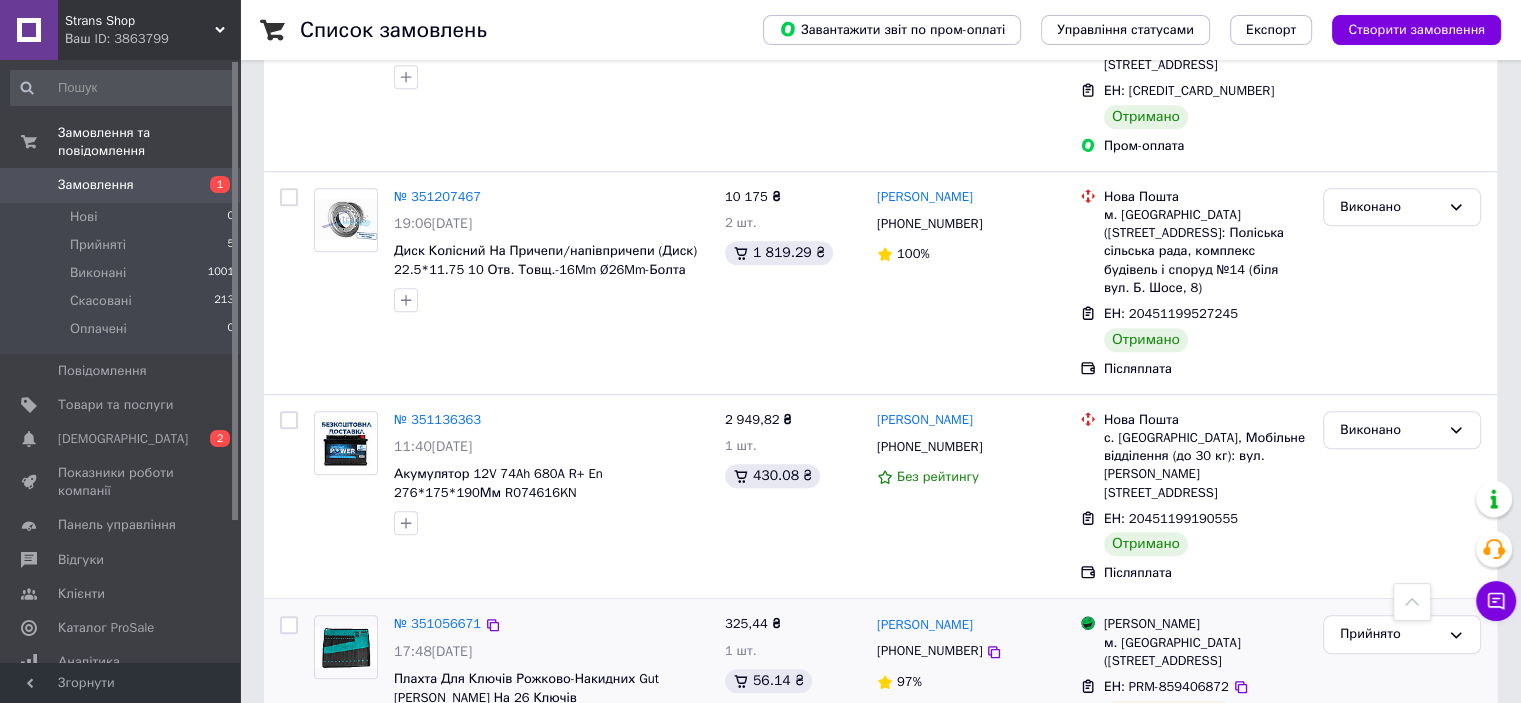 scroll, scrollTop: 1700, scrollLeft: 0, axis: vertical 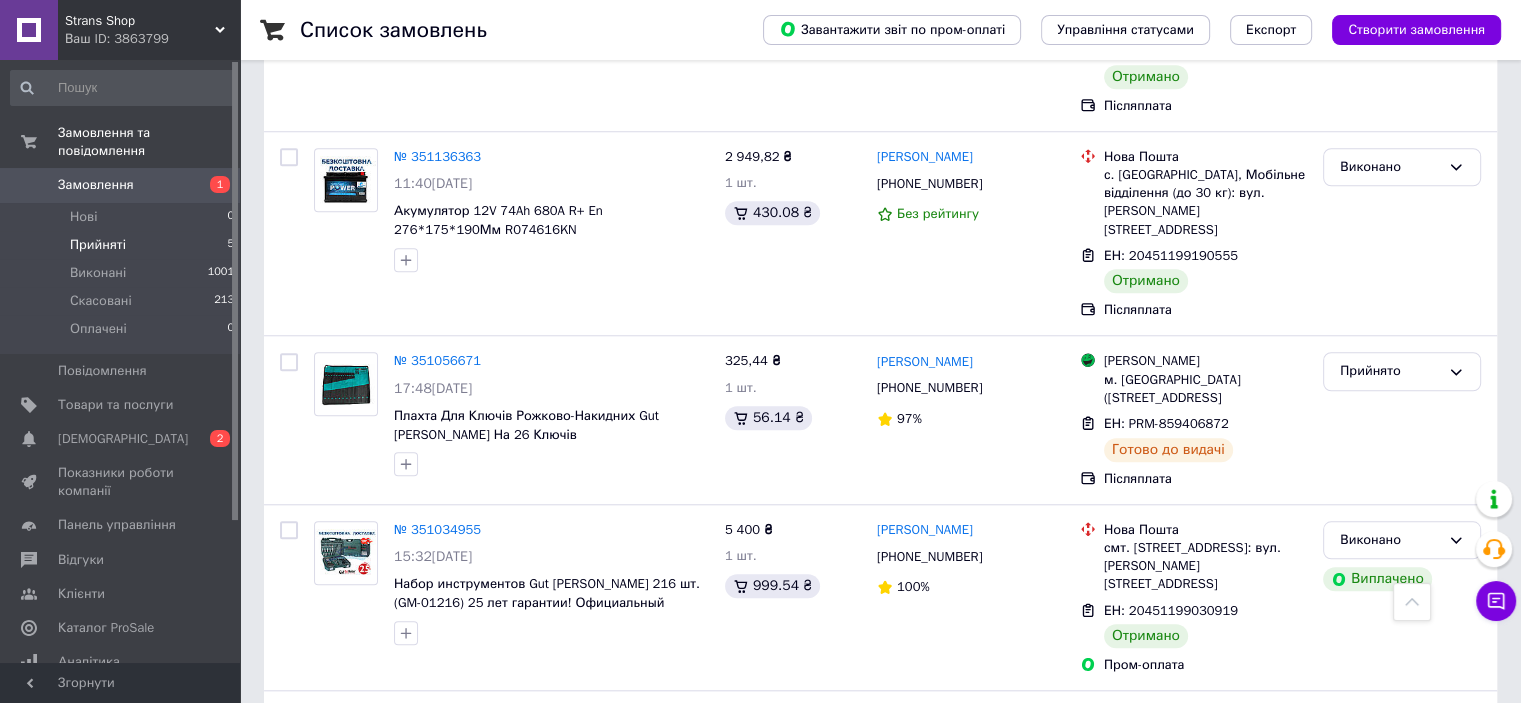 click on "Прийняті" at bounding box center [98, 245] 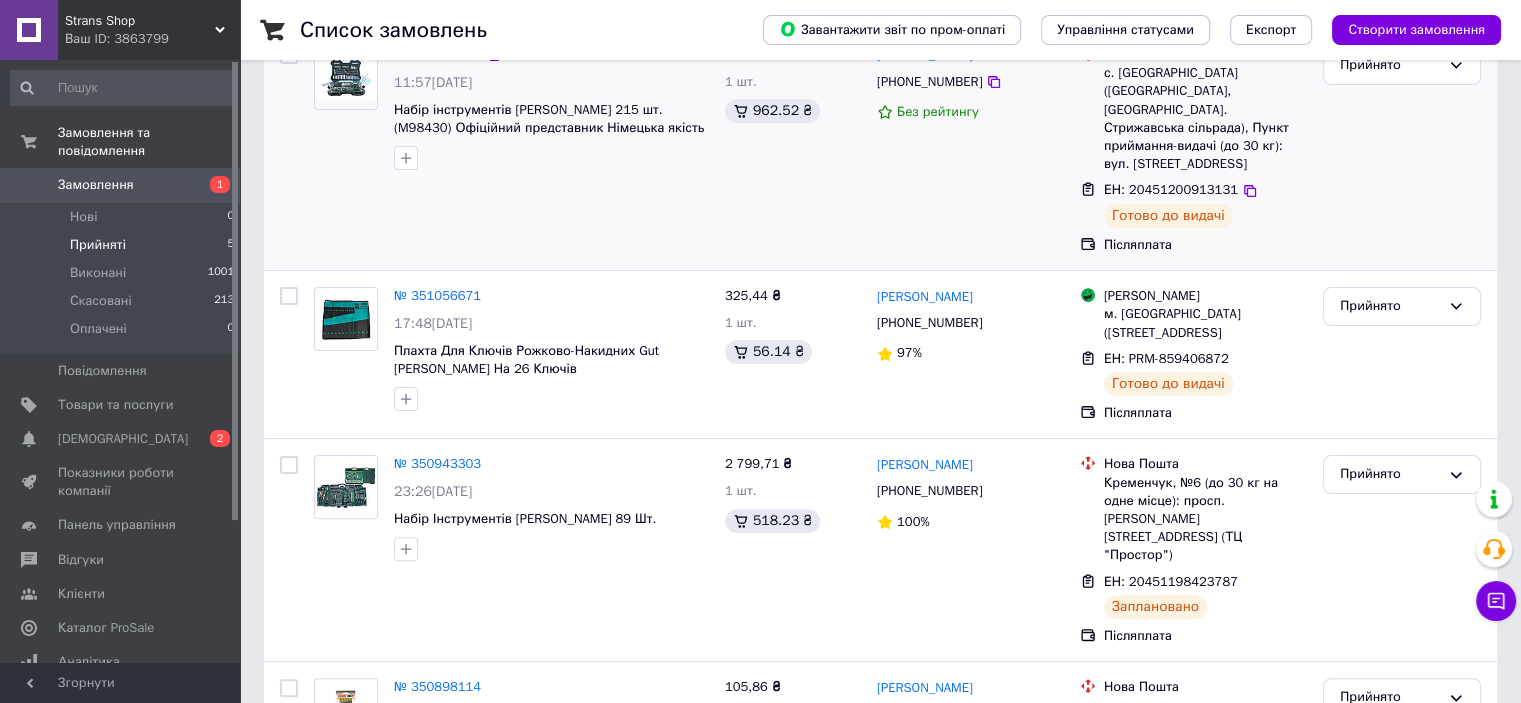 scroll, scrollTop: 480, scrollLeft: 0, axis: vertical 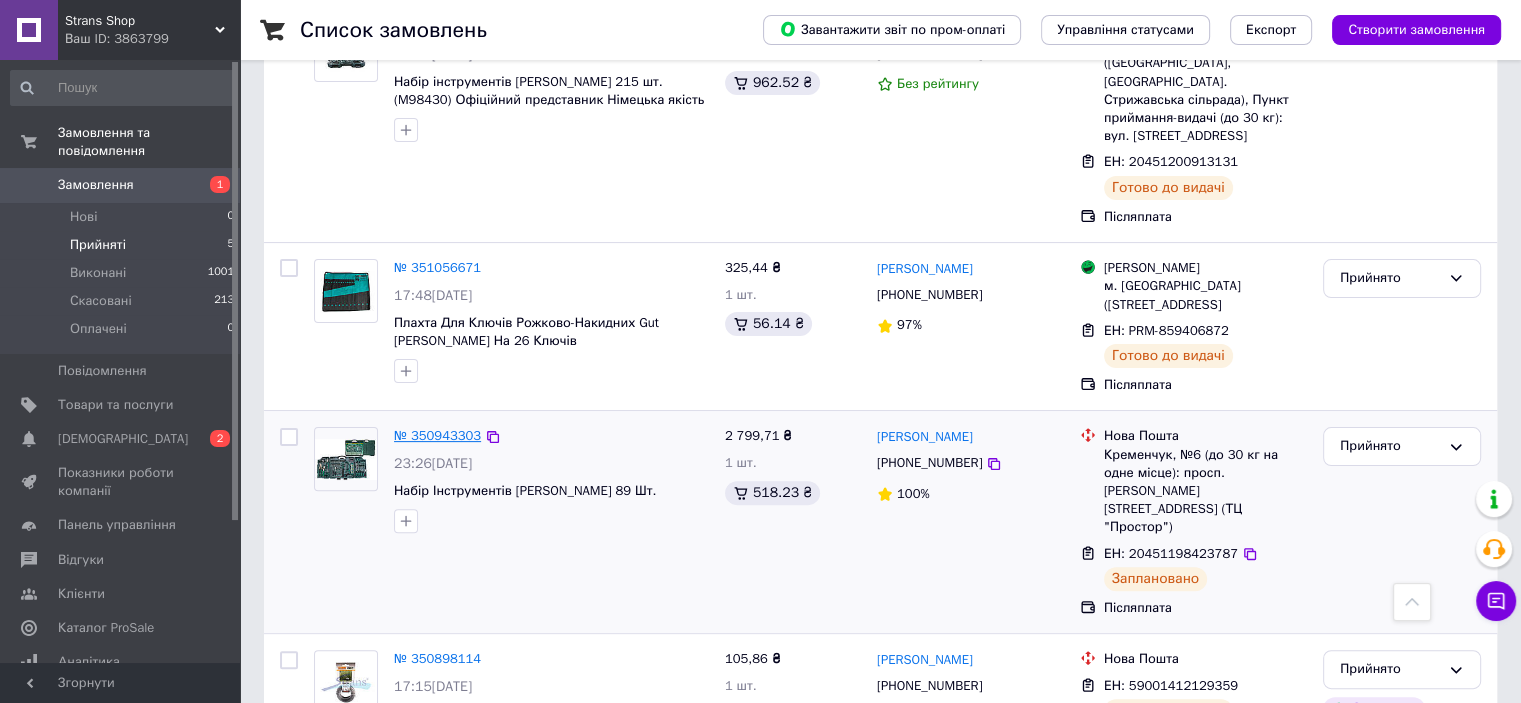 click on "№ 350943303" at bounding box center (437, 435) 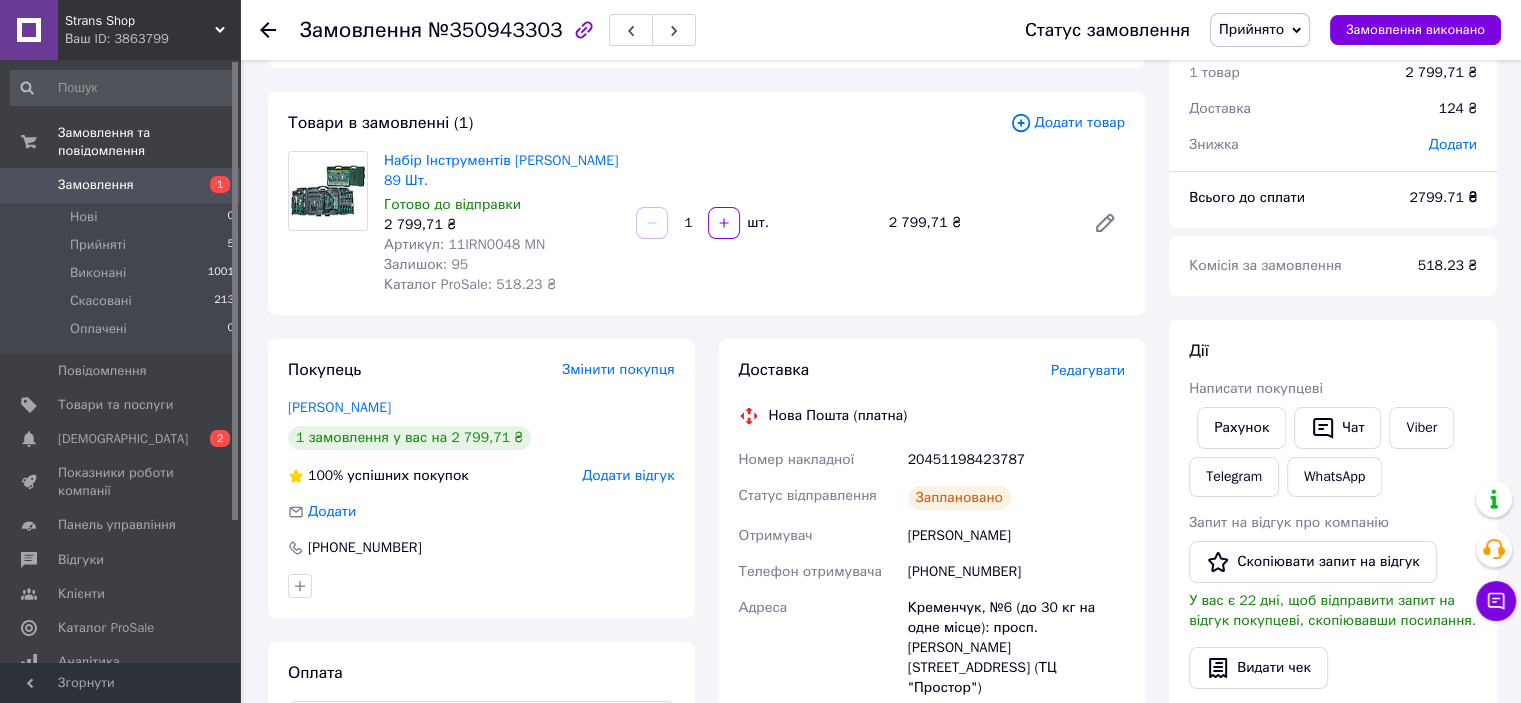 scroll, scrollTop: 200, scrollLeft: 0, axis: vertical 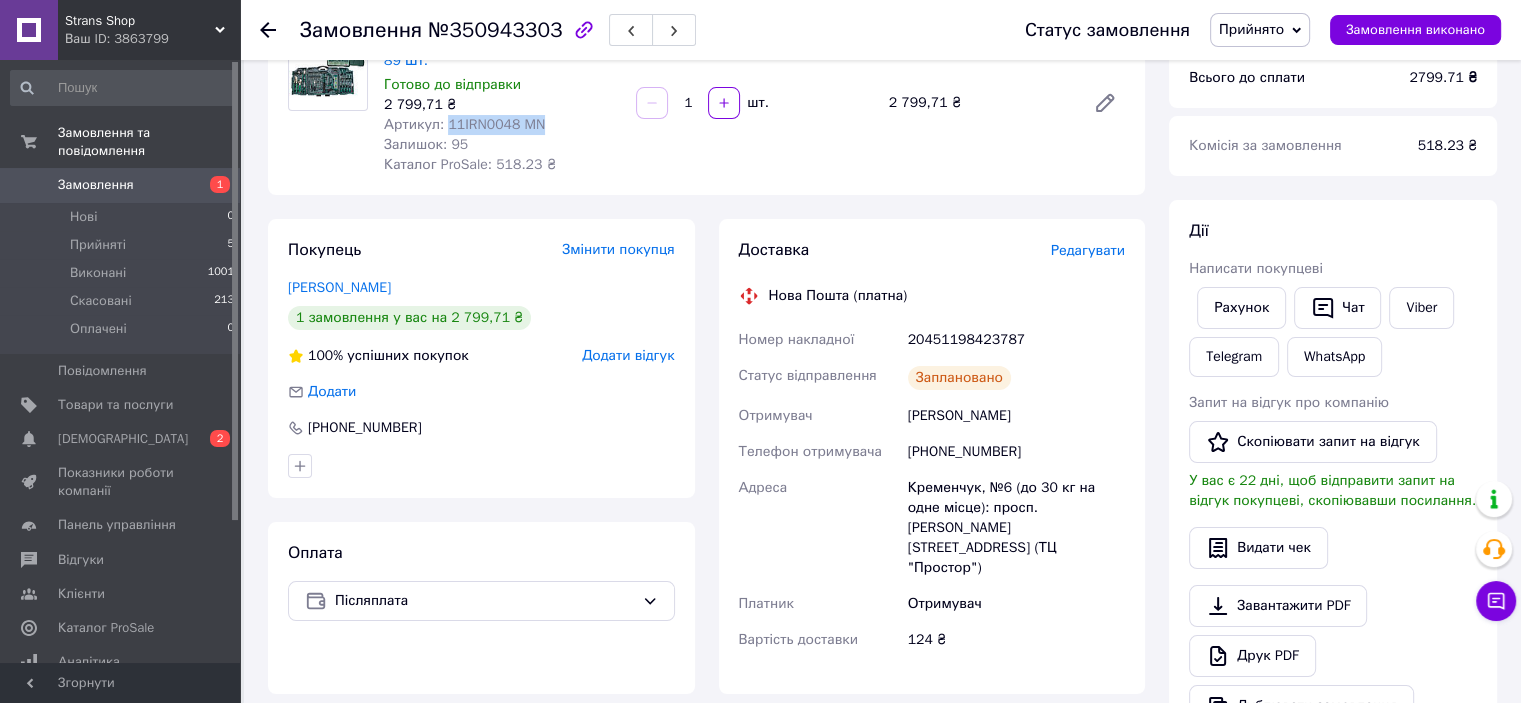 drag, startPoint x: 542, startPoint y: 126, endPoint x: 442, endPoint y: 125, distance: 100.005 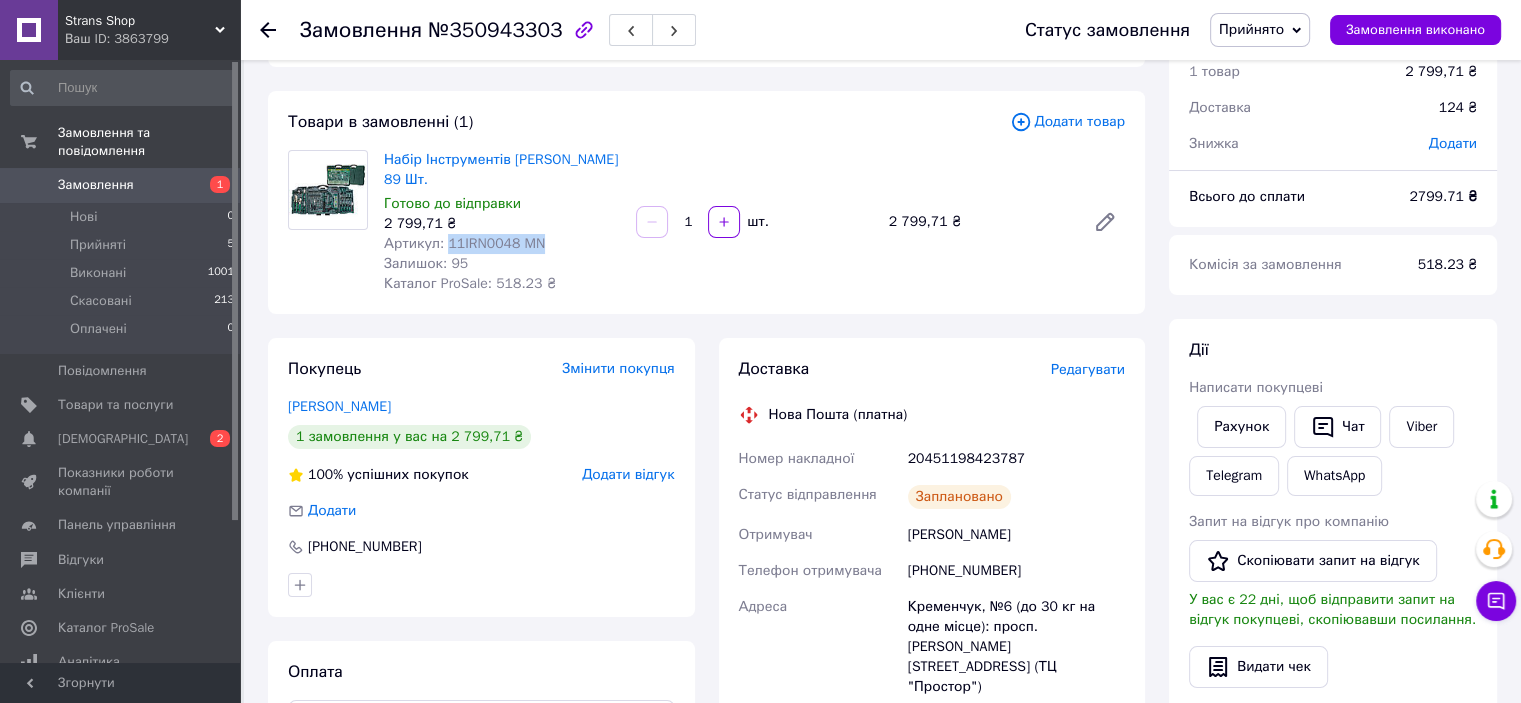 scroll, scrollTop: 200, scrollLeft: 0, axis: vertical 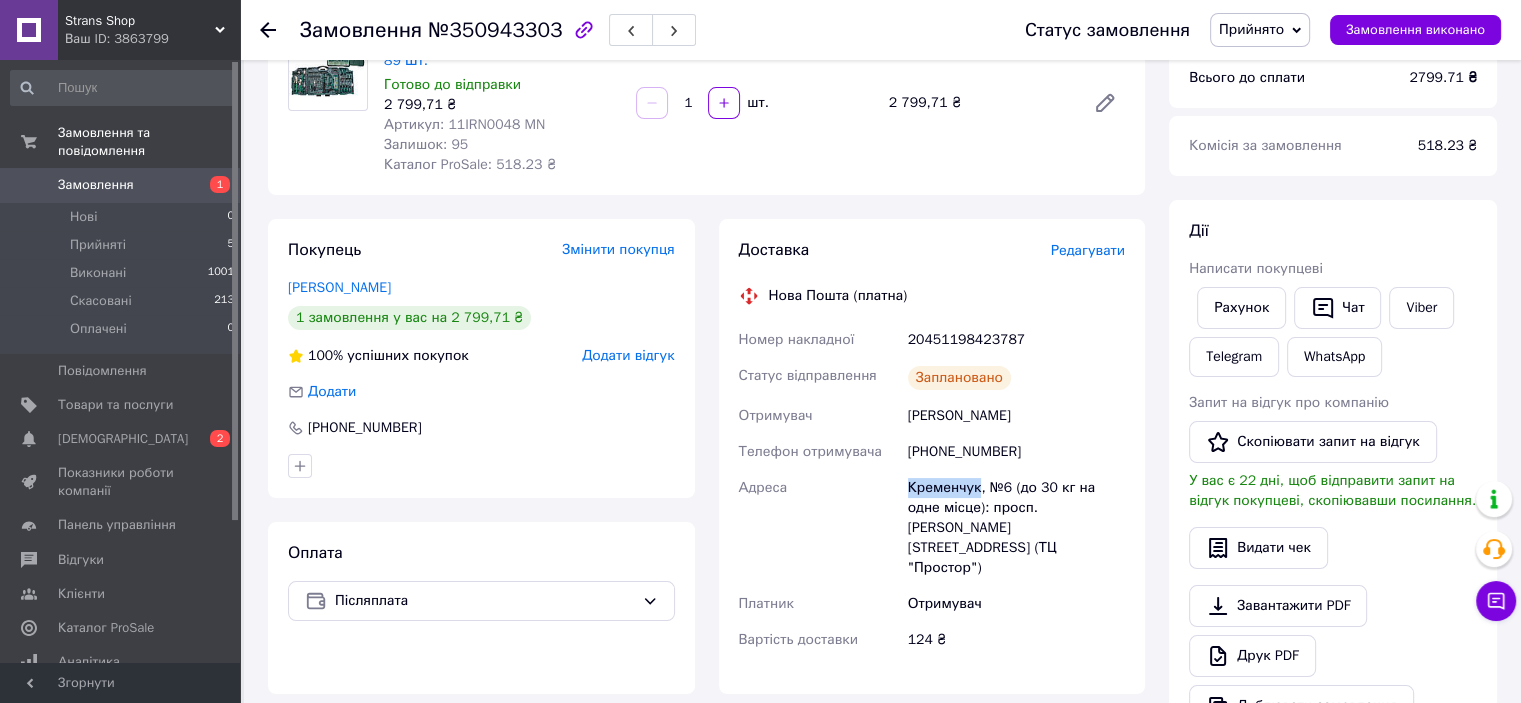 drag, startPoint x: 904, startPoint y: 490, endPoint x: 976, endPoint y: 496, distance: 72.249565 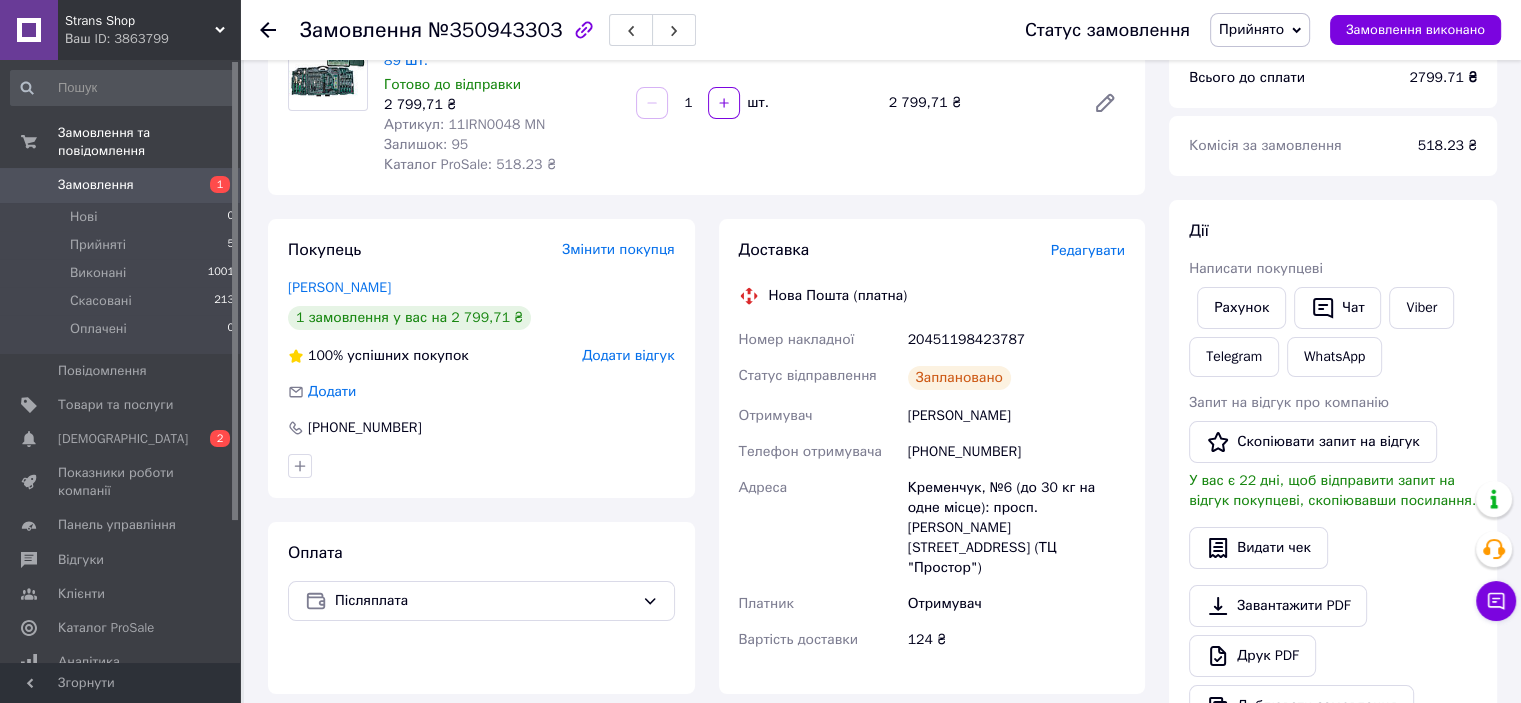 click on "[PERSON_NAME]" at bounding box center (1016, 416) 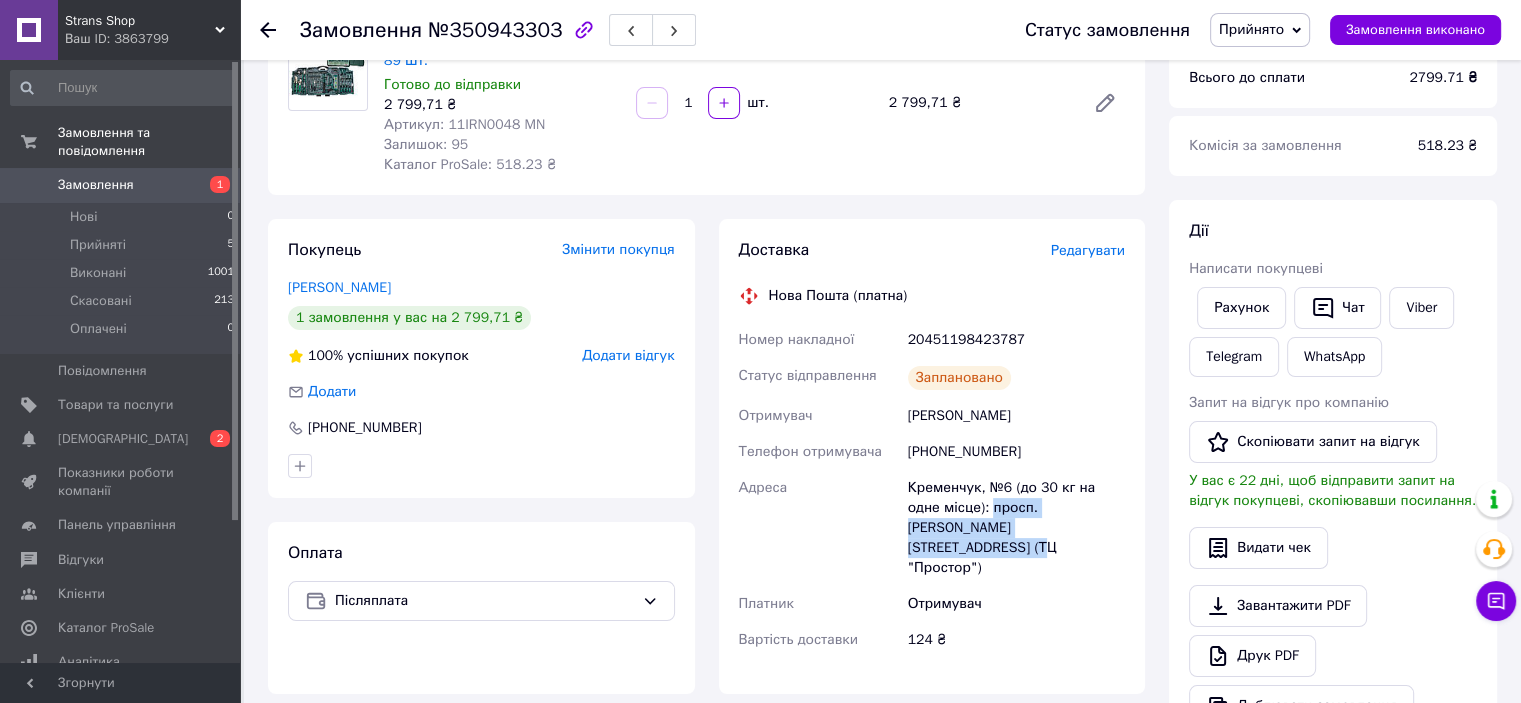 drag, startPoint x: 1018, startPoint y: 531, endPoint x: 956, endPoint y: 515, distance: 64.03124 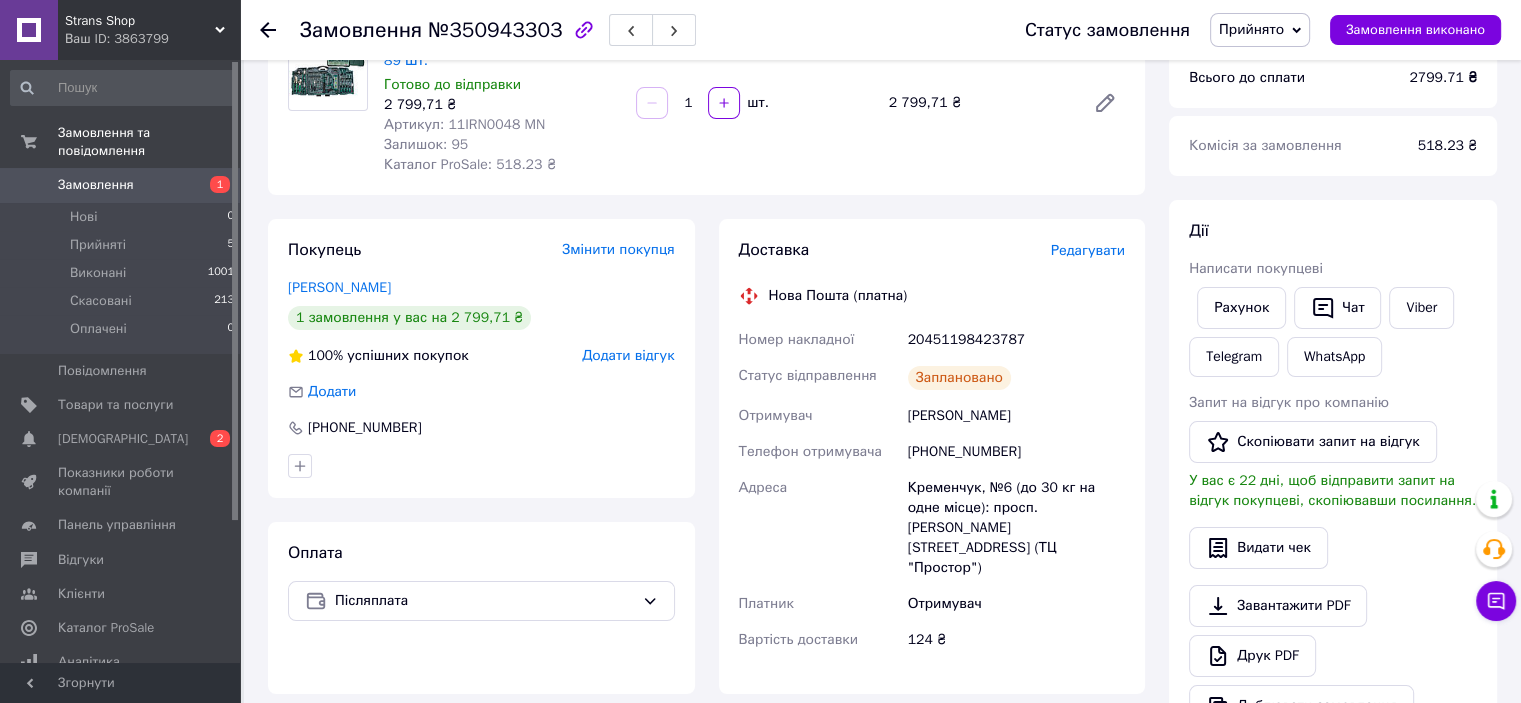 click on "Отримувач" at bounding box center (1016, 604) 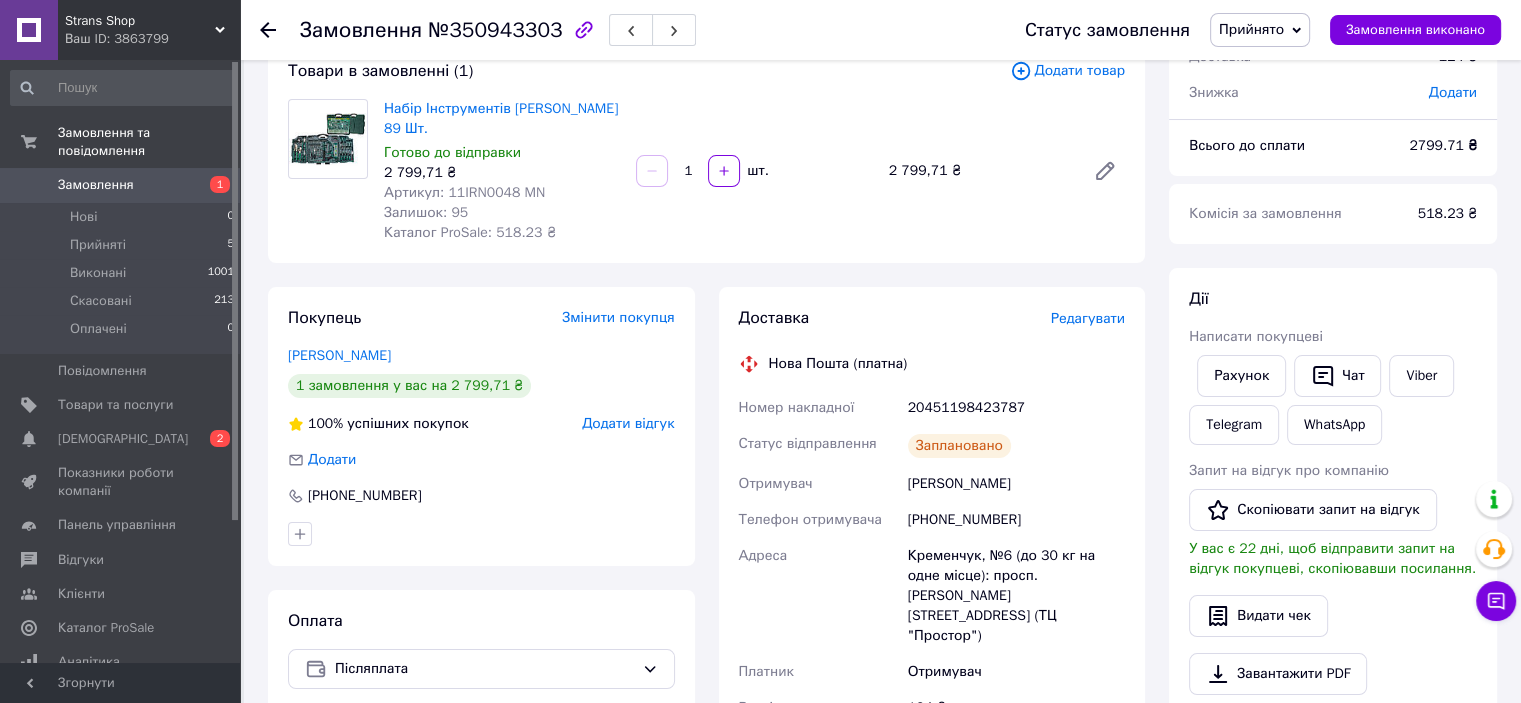 scroll, scrollTop: 100, scrollLeft: 0, axis: vertical 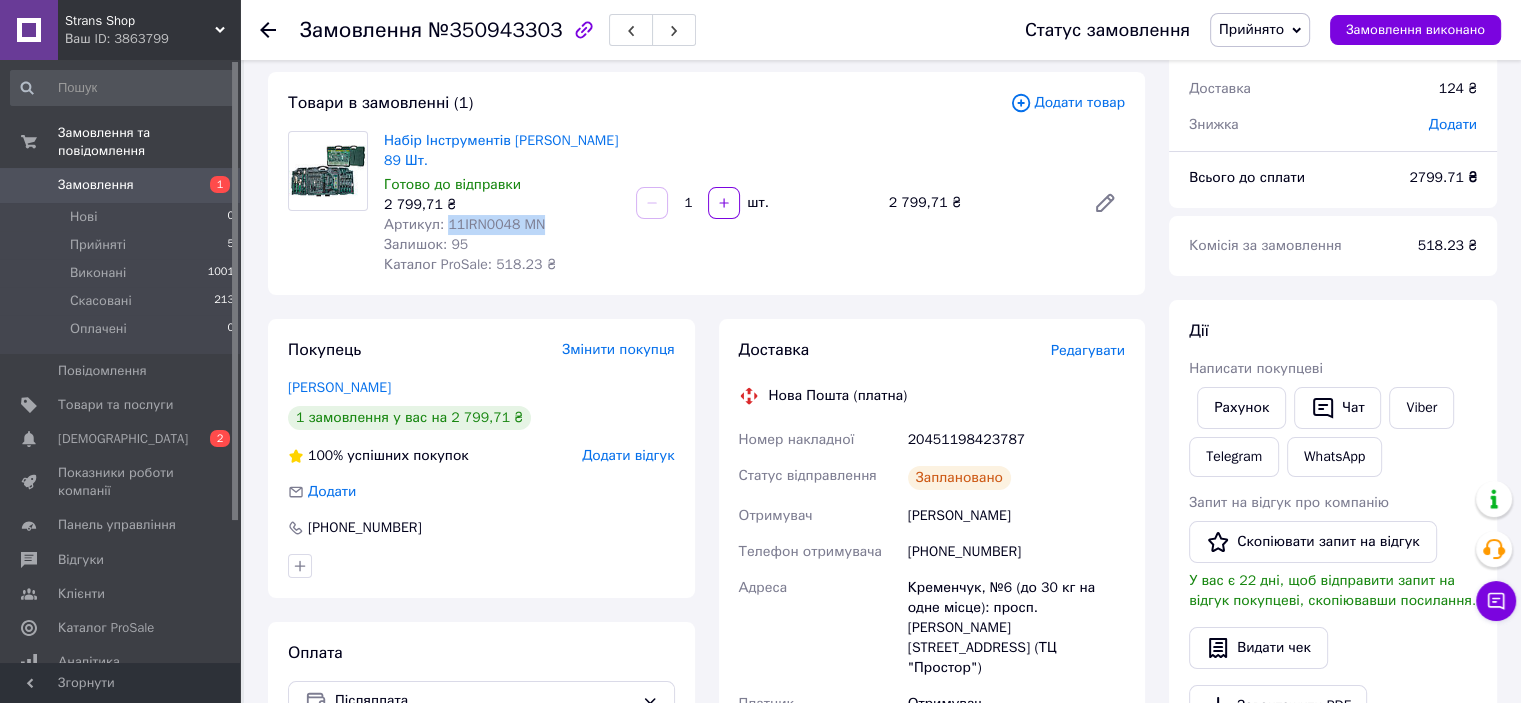 drag, startPoint x: 547, startPoint y: 226, endPoint x: 443, endPoint y: 227, distance: 104.00481 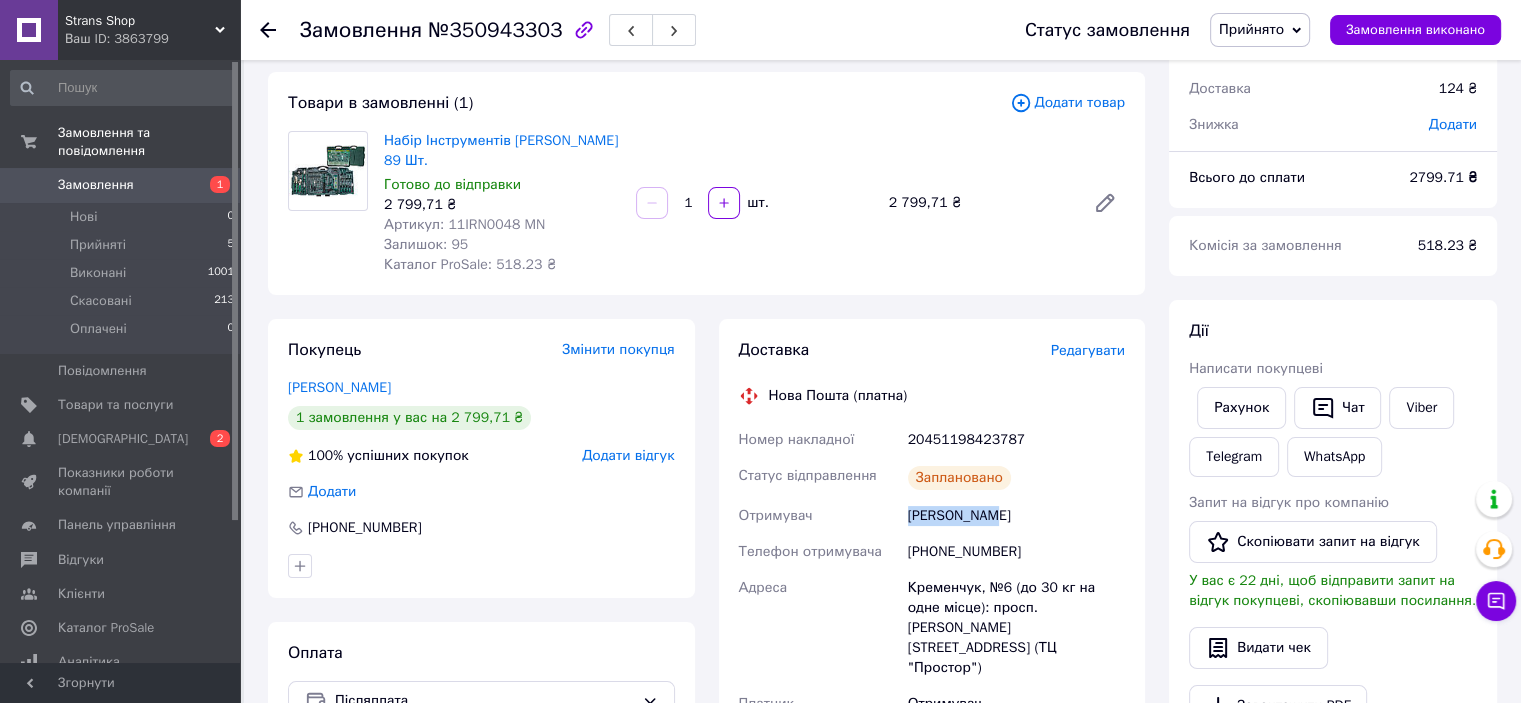 drag, startPoint x: 994, startPoint y: 514, endPoint x: 902, endPoint y: 515, distance: 92.00543 